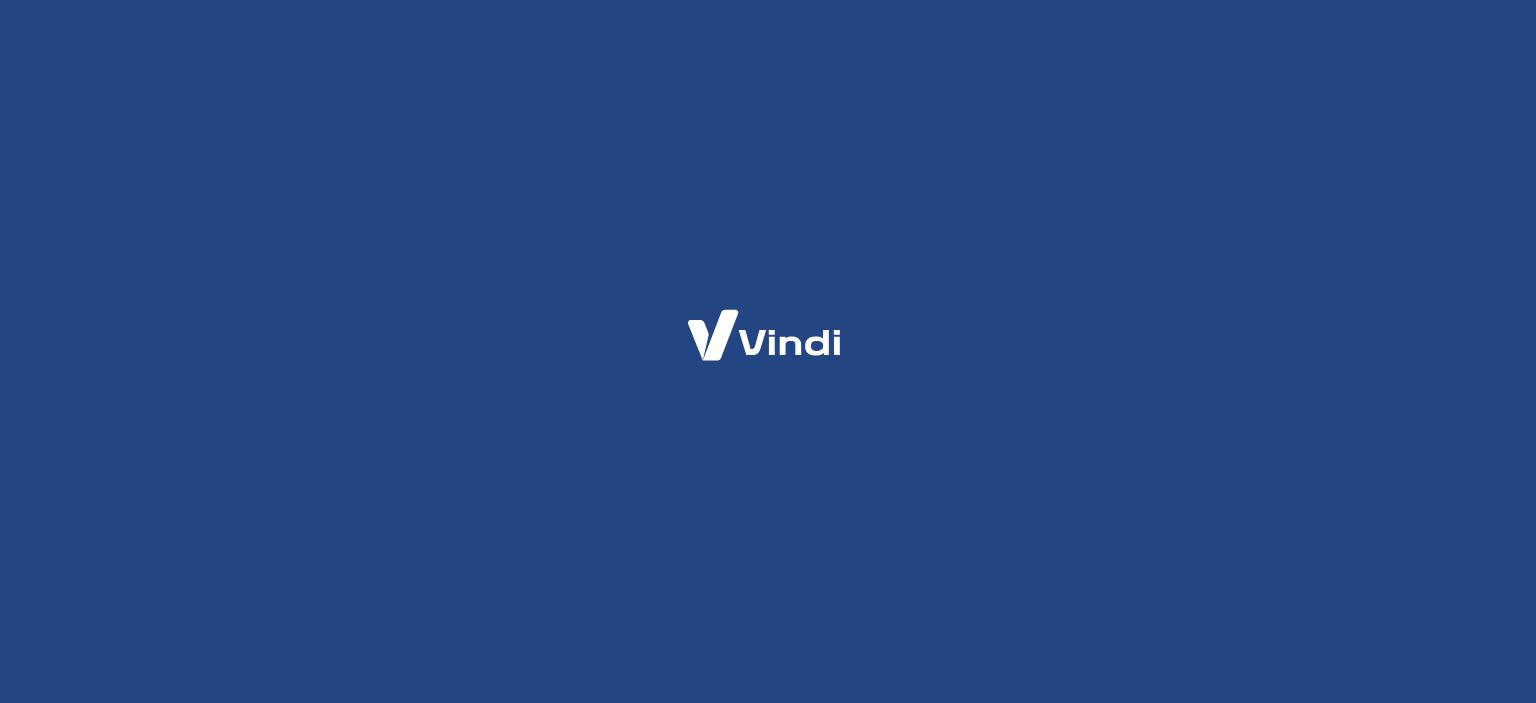 scroll, scrollTop: 0, scrollLeft: 0, axis: both 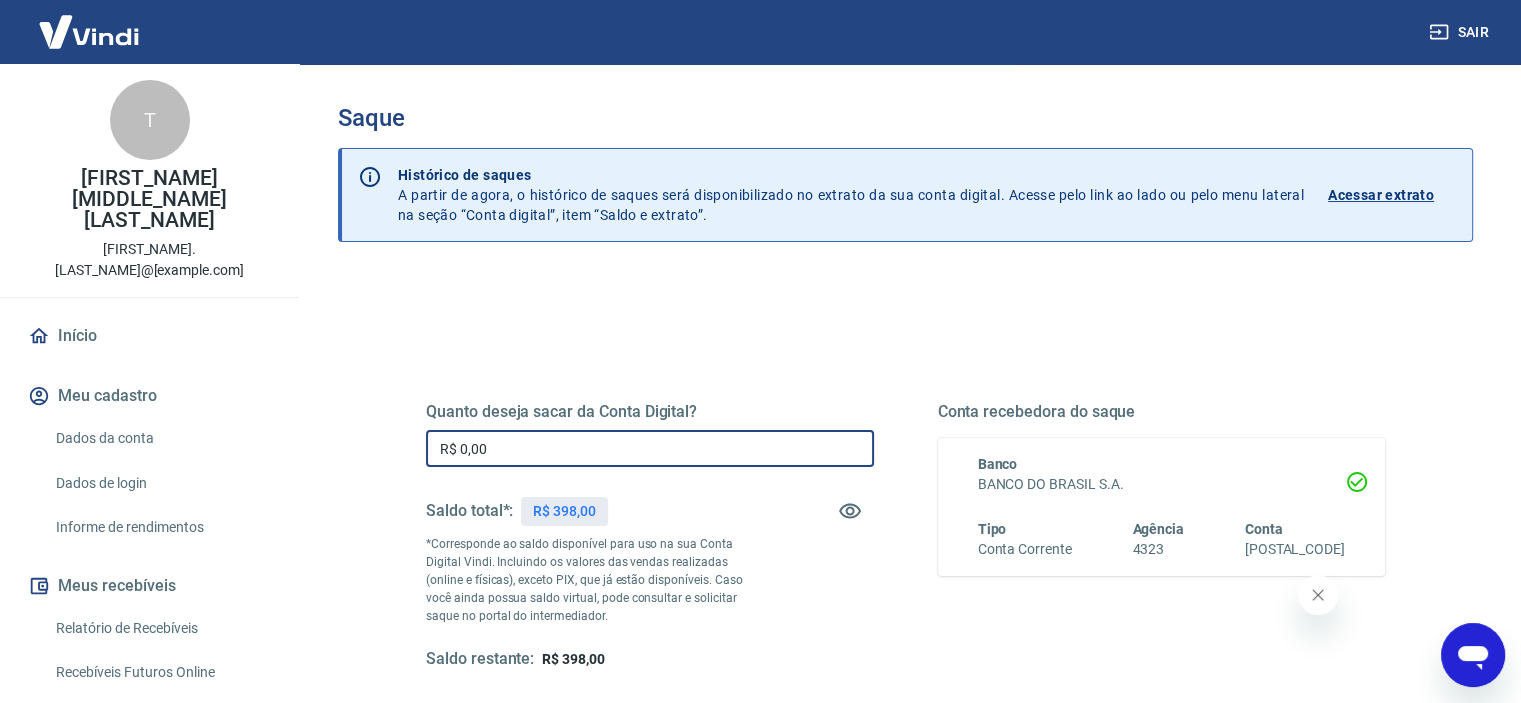click on "R$ 0,00" at bounding box center [650, 448] 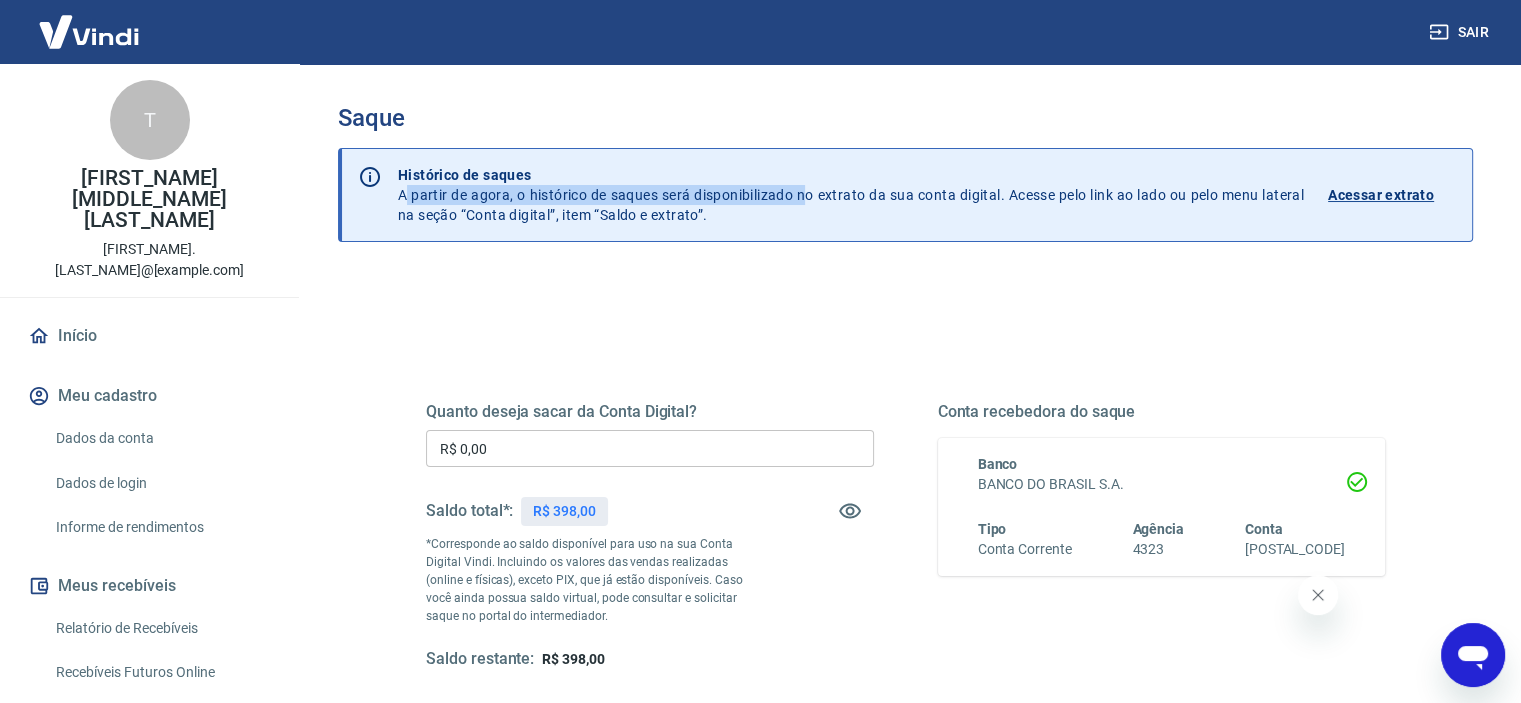 drag, startPoint x: 407, startPoint y: 203, endPoint x: 805, endPoint y: 203, distance: 398 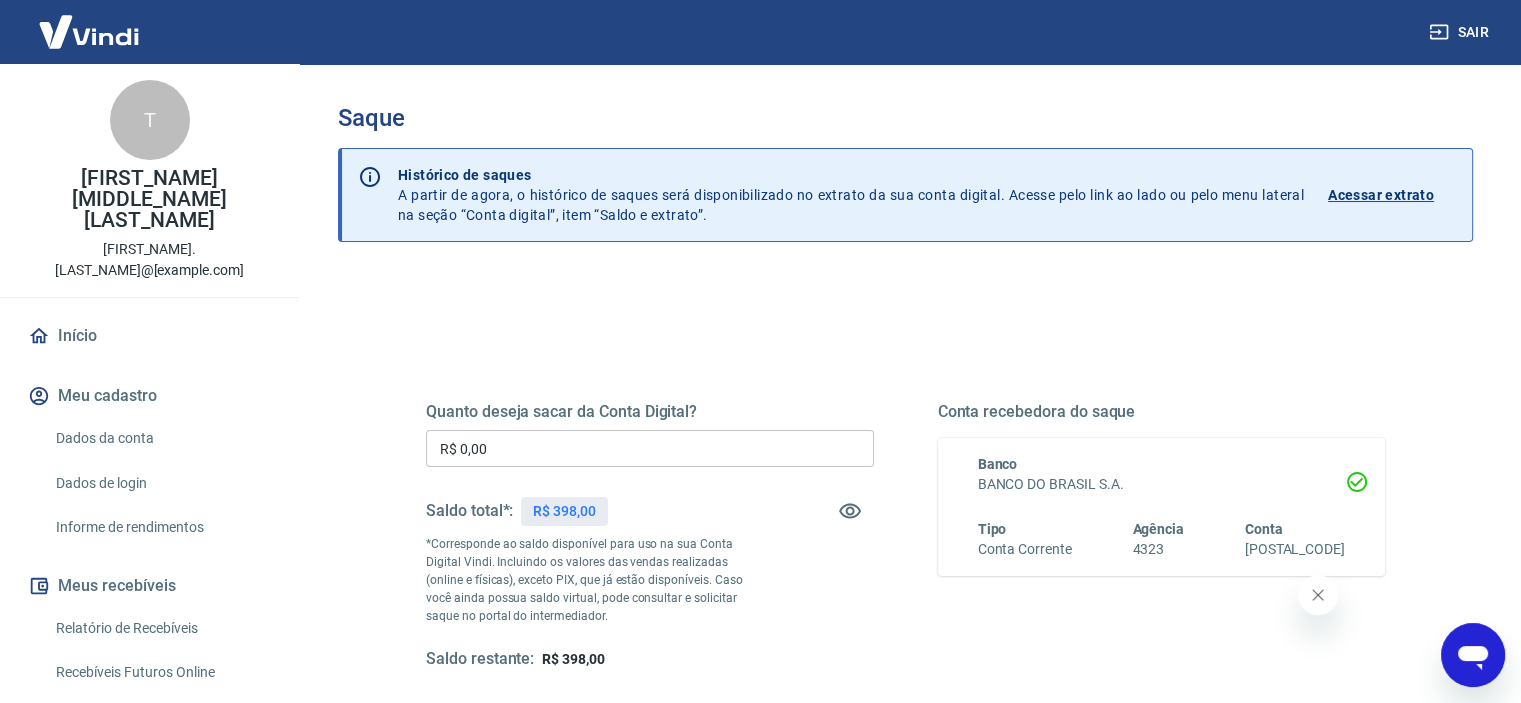 click on "Quanto deseja sacar da Conta Digital? R$ 0,00 ​ Saldo total*: R$ 398,00 *Corresponde ao saldo disponível para uso na sua Conta Digital Vindi. Incluindo os valores das vendas realizadas (online e físicas), exceto PIX, que já estão disponíveis. Caso você ainda possua saldo virtual, pode consultar e solicitar saque no portal do intermediador. Saldo restante: R$ 398,00 Conta recebedora do saque Banco BANCO DO BRASIL S.A. Tipo Conta Corrente Agência 4323 Conta 44350-6 Solicitar saque" at bounding box center [905, 631] 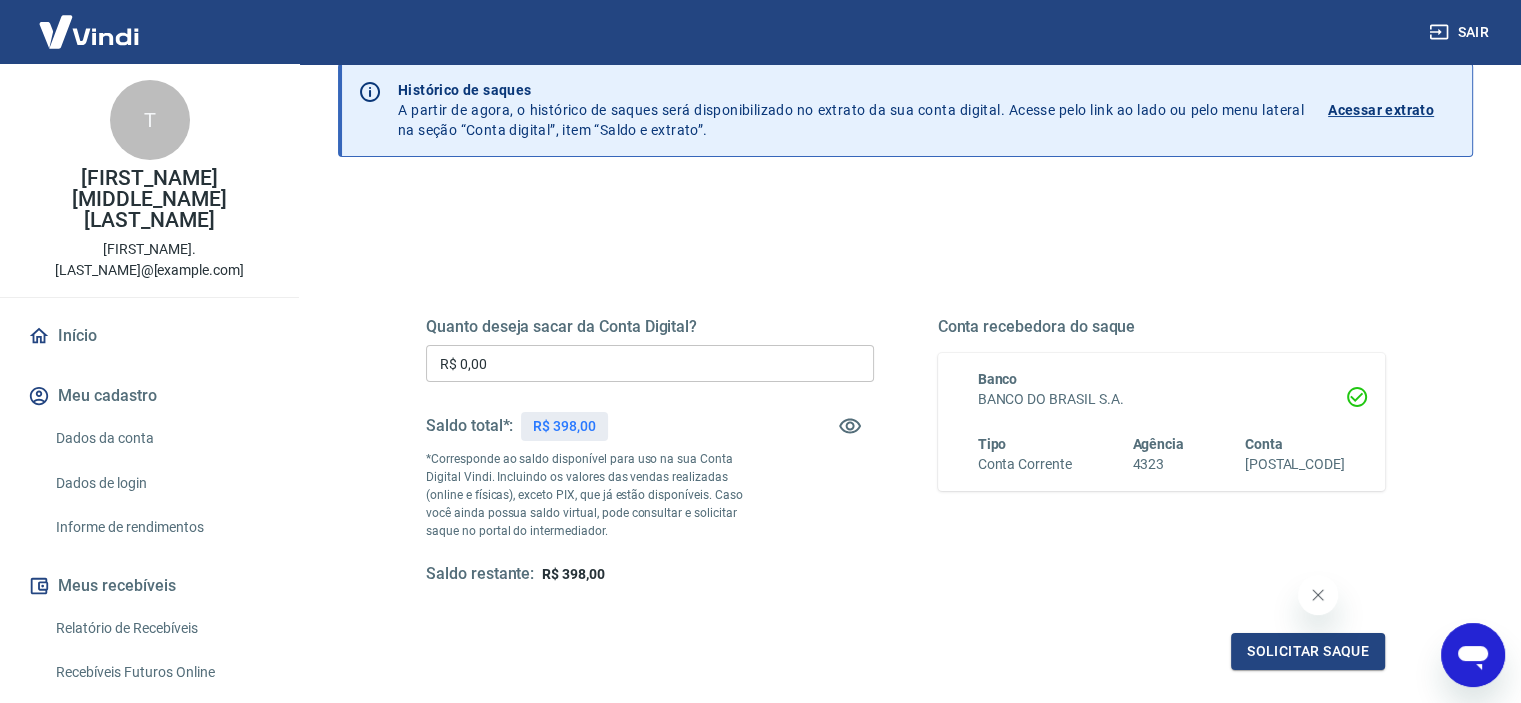 scroll, scrollTop: 0, scrollLeft: 0, axis: both 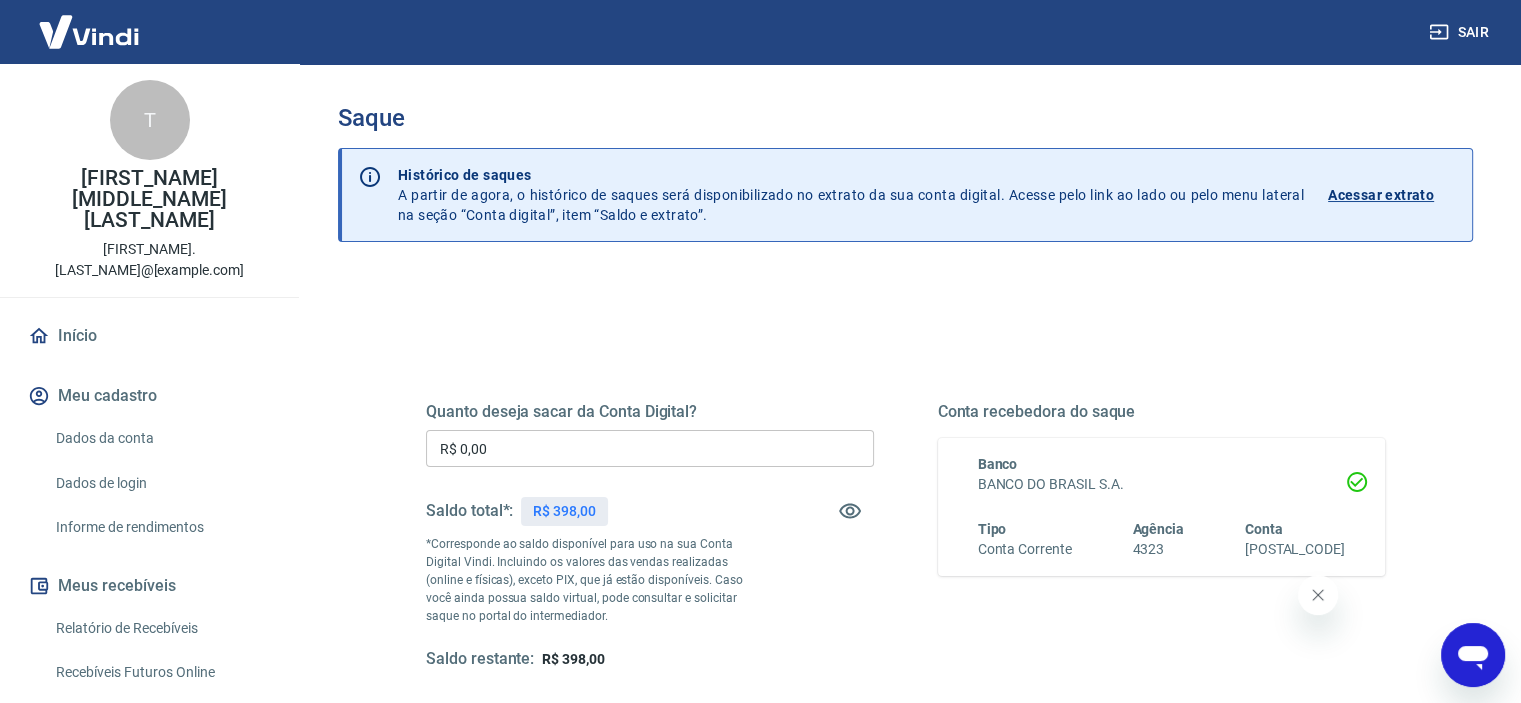 click on "Quanto deseja sacar da Conta Digital? R$ 0,00 ​ Saldo total*: R$ 398,00 *Corresponde ao saldo disponível para uso na sua Conta Digital Vindi. Incluindo os valores das vendas realizadas (online e físicas), exceto PIX, que já estão disponíveis. Caso você ainda possua saldo virtual, pode consultar e solicitar saque no portal do intermediador. Saldo restante: R$ 398,00 Conta recebedora do saque Banco BANCO DO BRASIL S.A. Tipo Conta Corrente Agência 4323 Conta 44350-6 Solicitar saque" at bounding box center (905, 546) 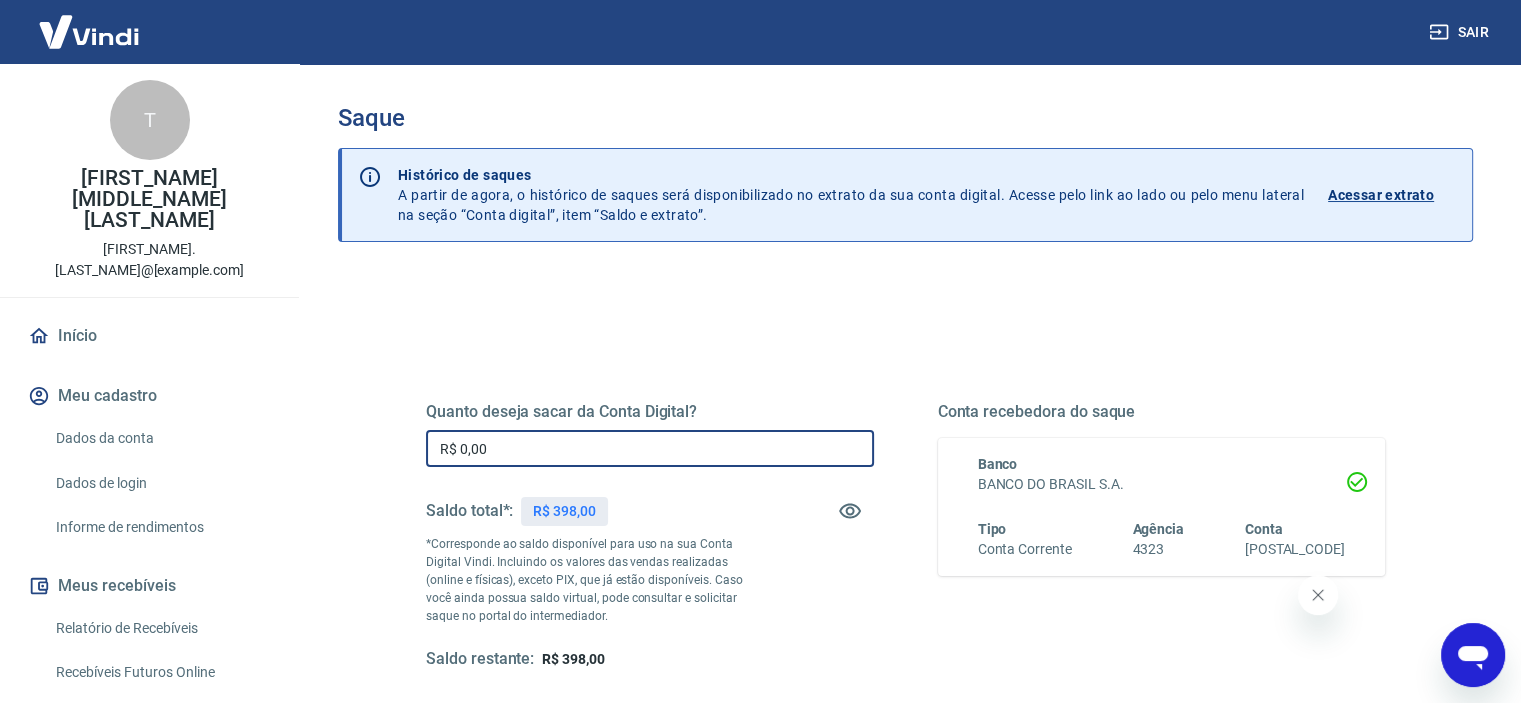 click on "R$ 0,00" at bounding box center [650, 448] 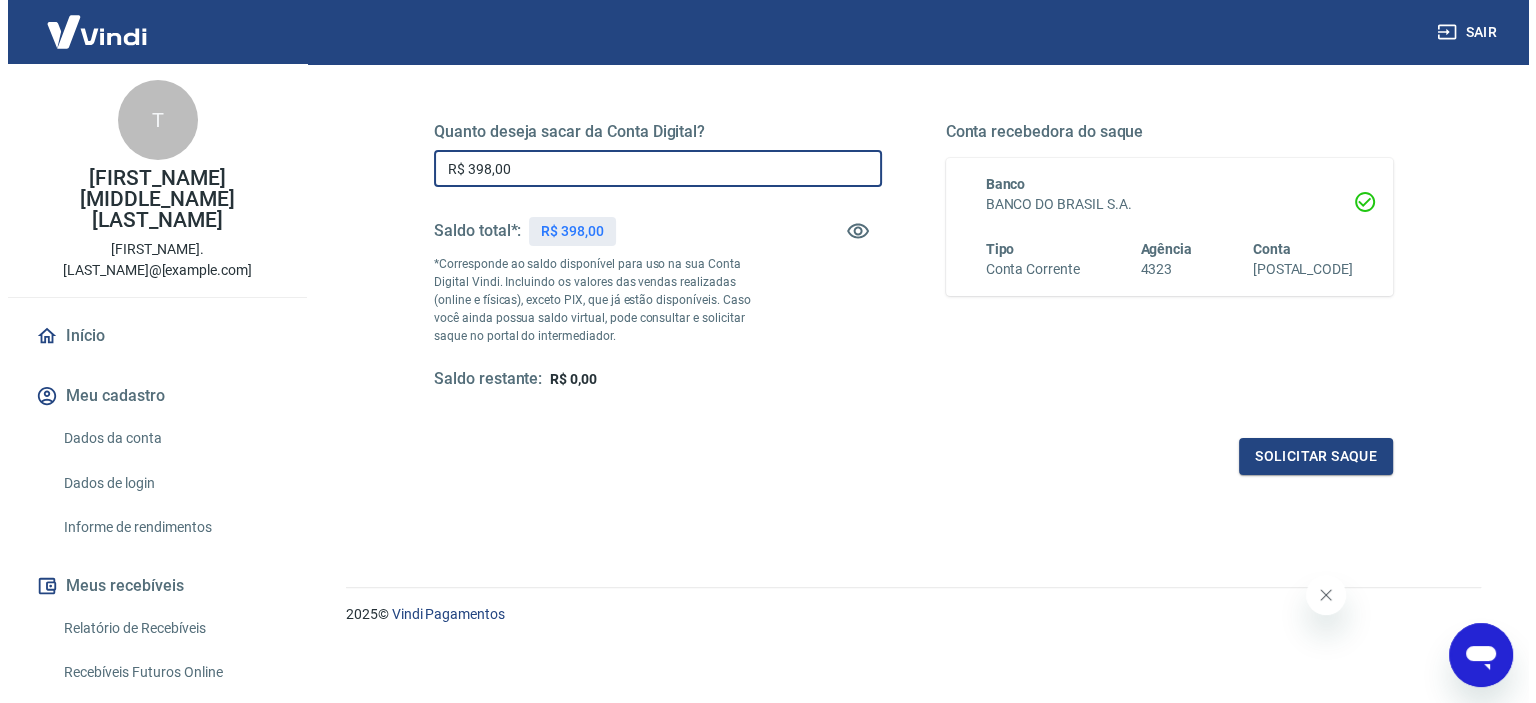 scroll, scrollTop: 284, scrollLeft: 0, axis: vertical 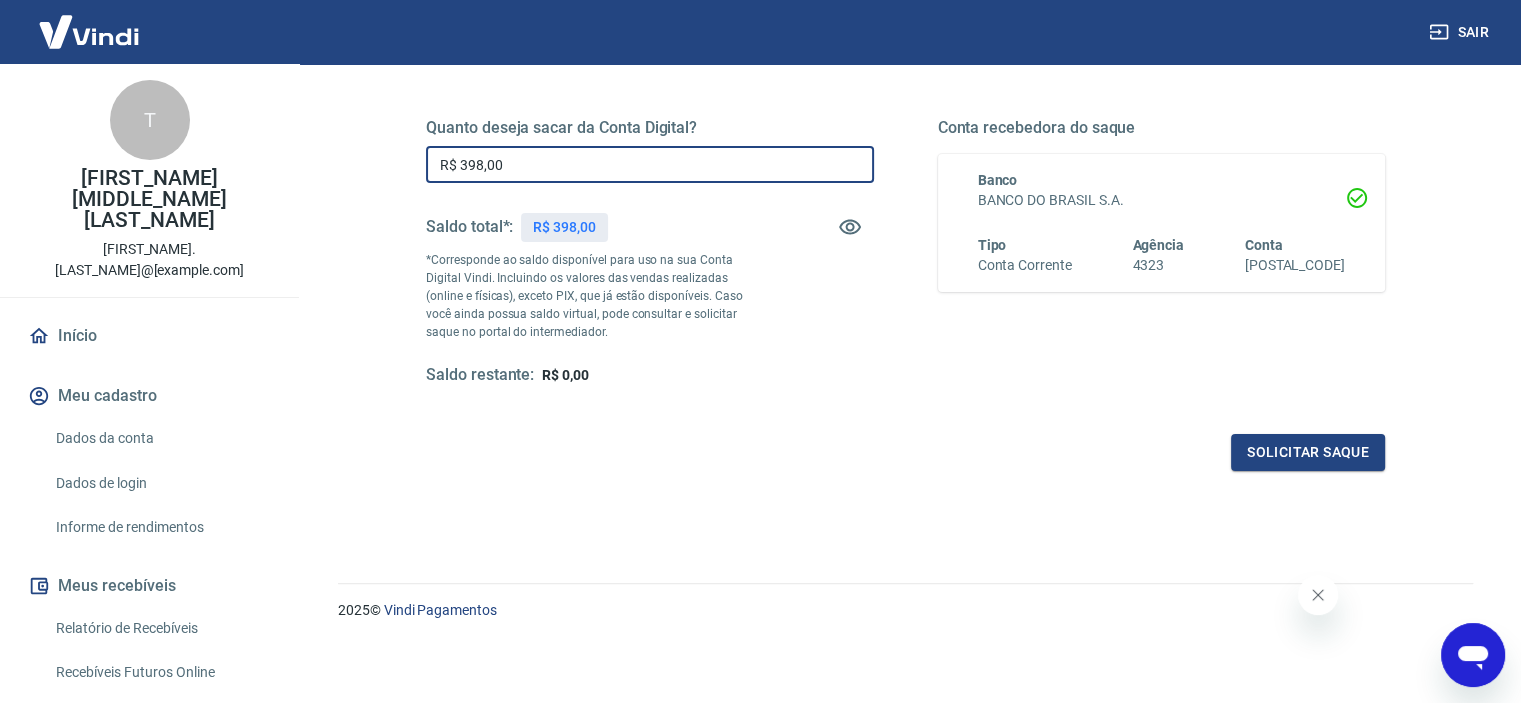 type on "R$ 398,00" 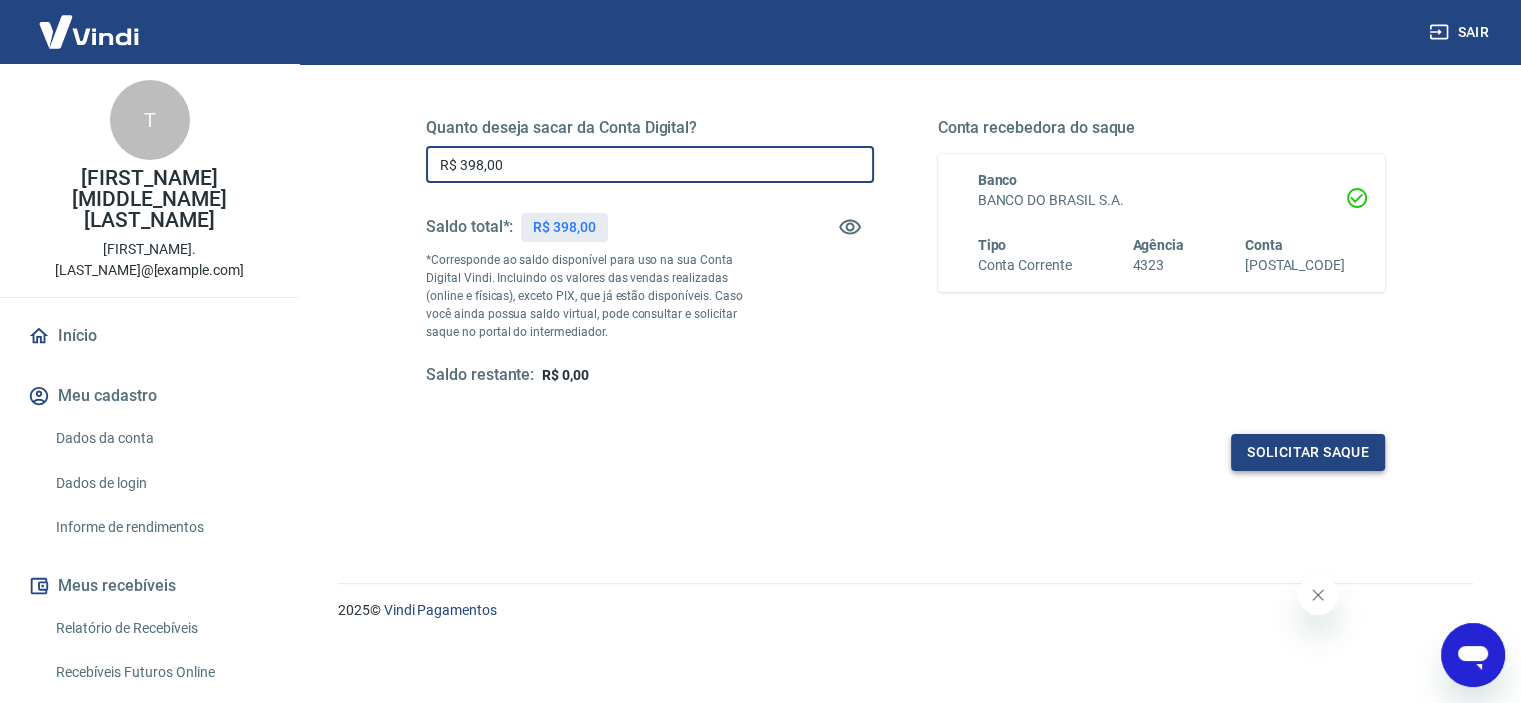 click on "Solicitar saque" at bounding box center (1308, 452) 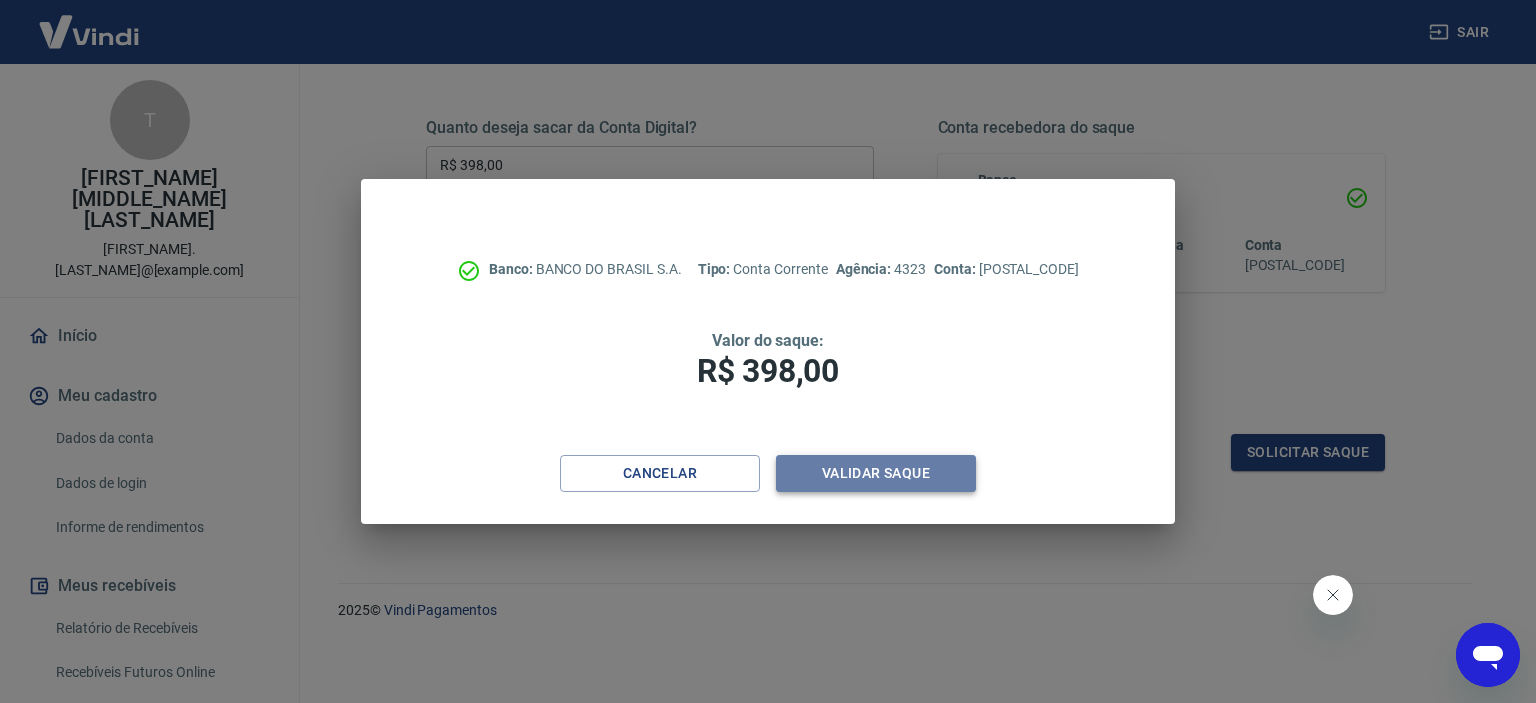 click on "Validar saque" at bounding box center (876, 473) 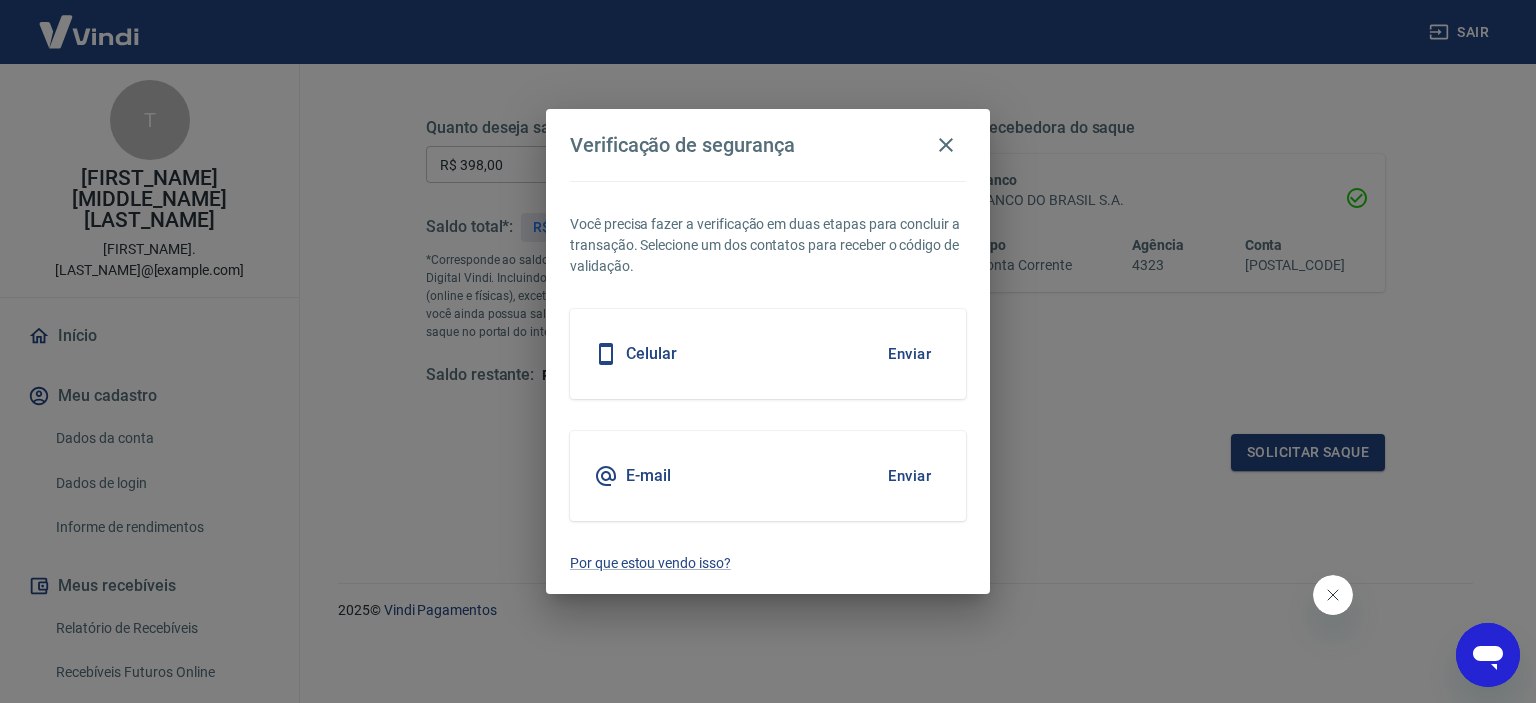 click on "Enviar" at bounding box center (909, 354) 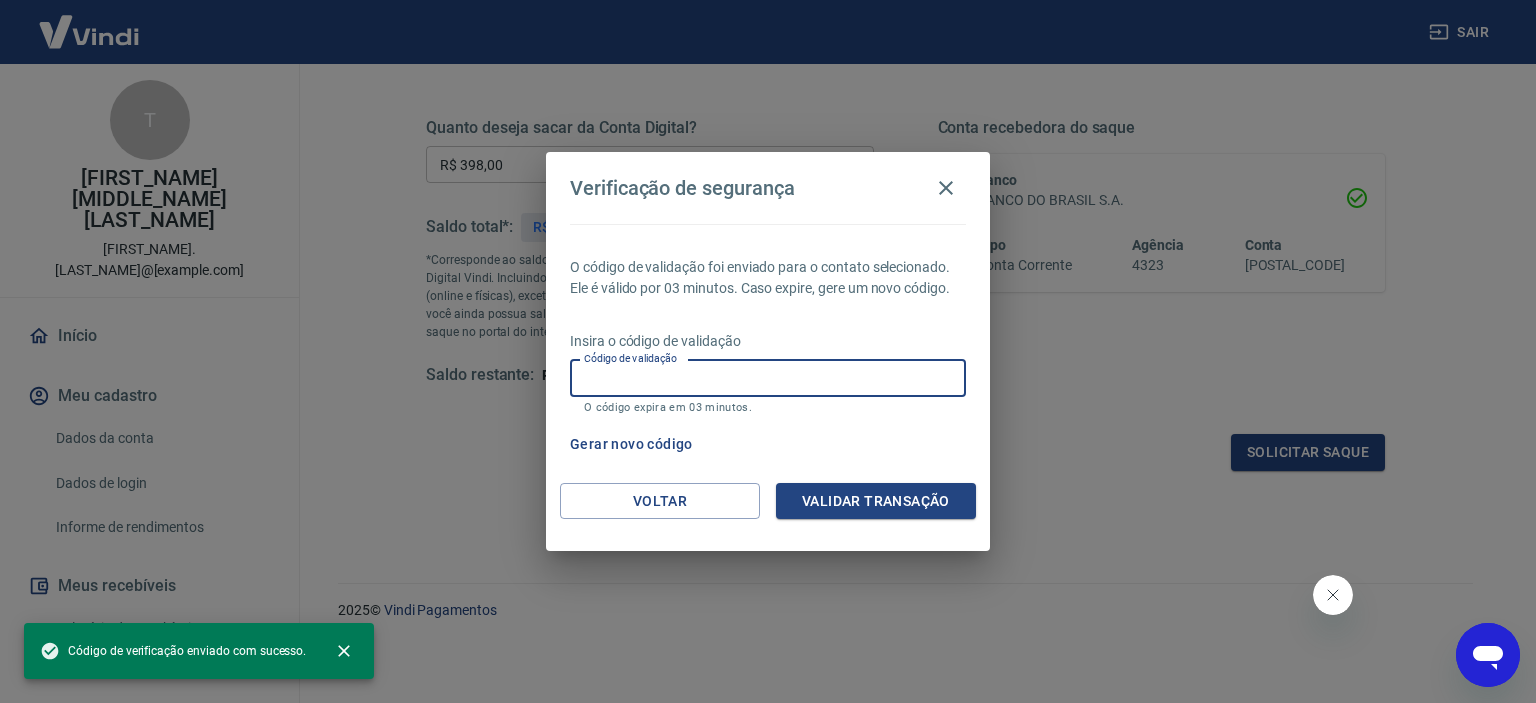 click on "Código de validação" at bounding box center (768, 378) 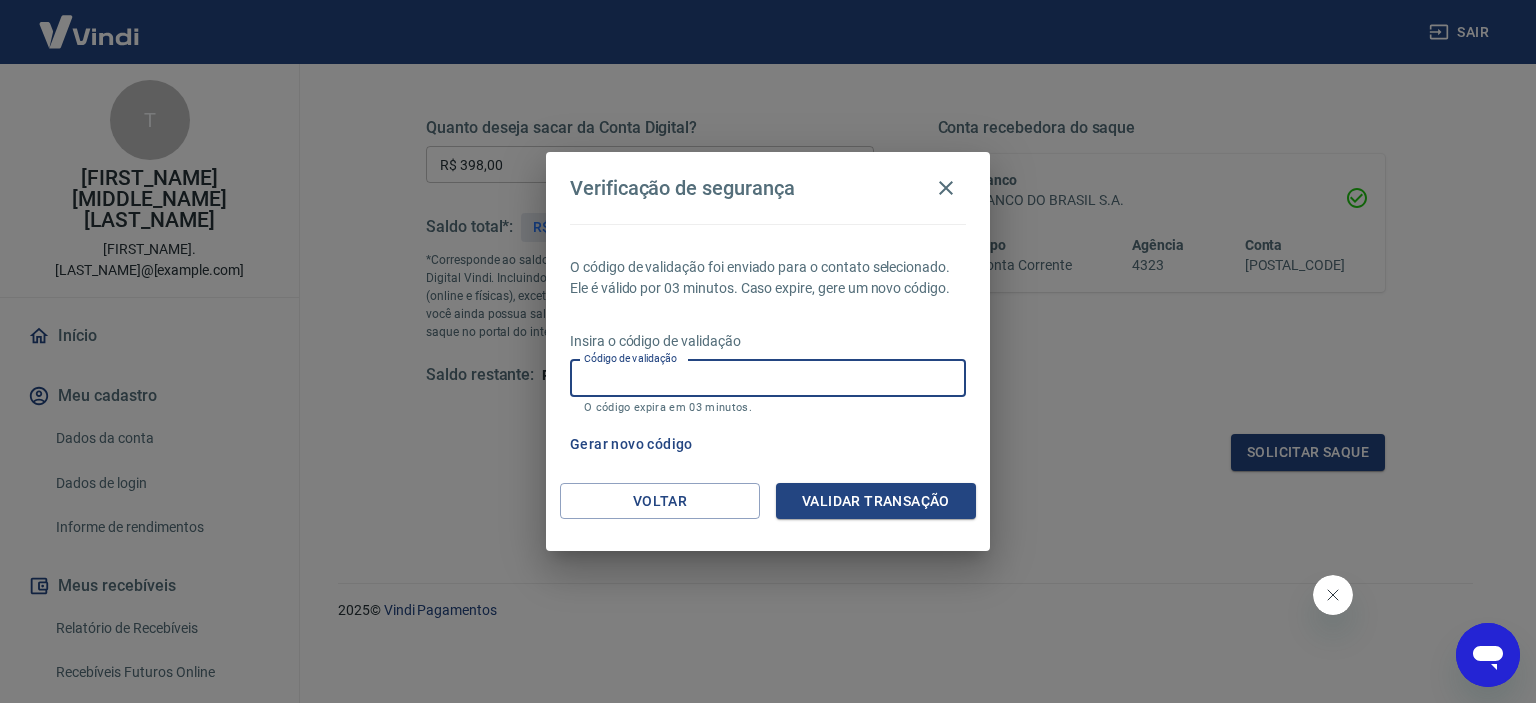 click on "Código de validação" at bounding box center (768, 378) 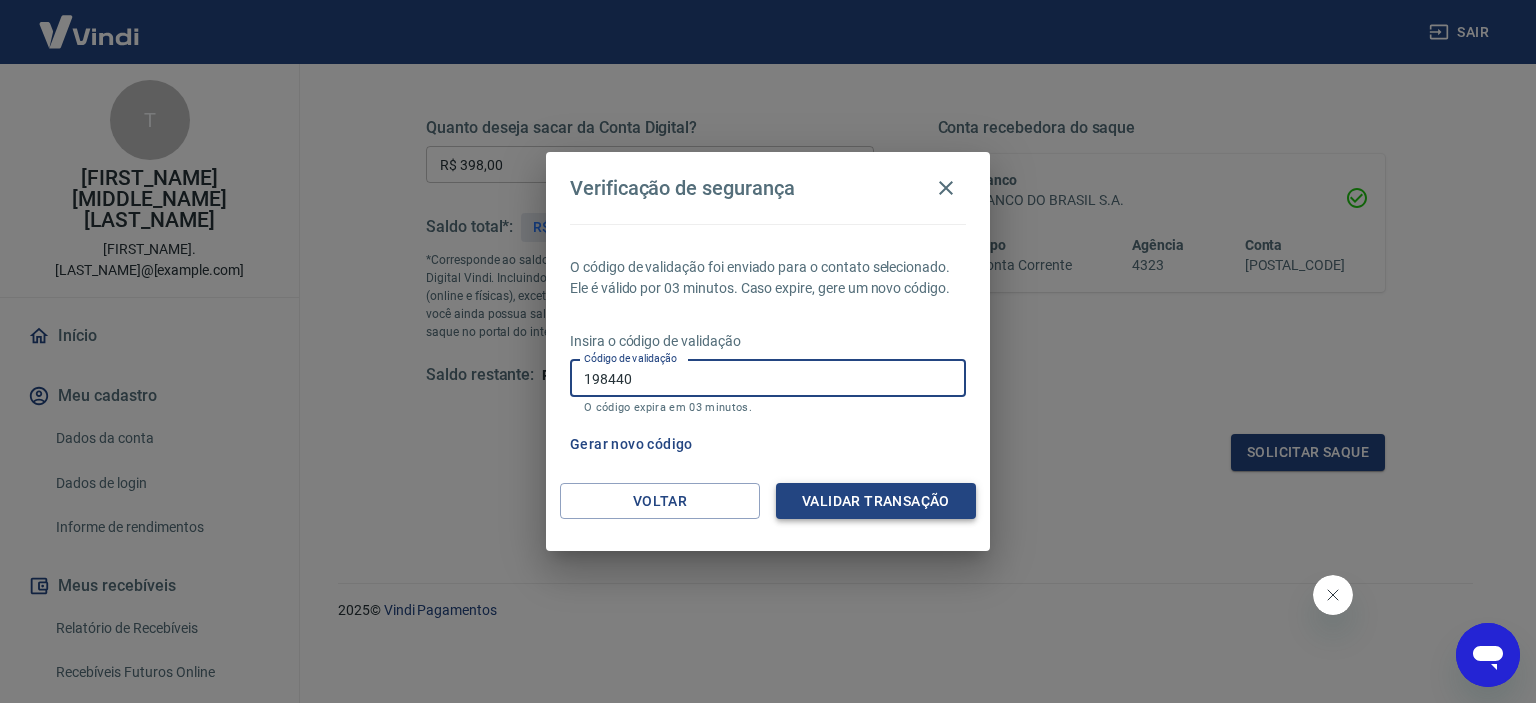 type on "198440" 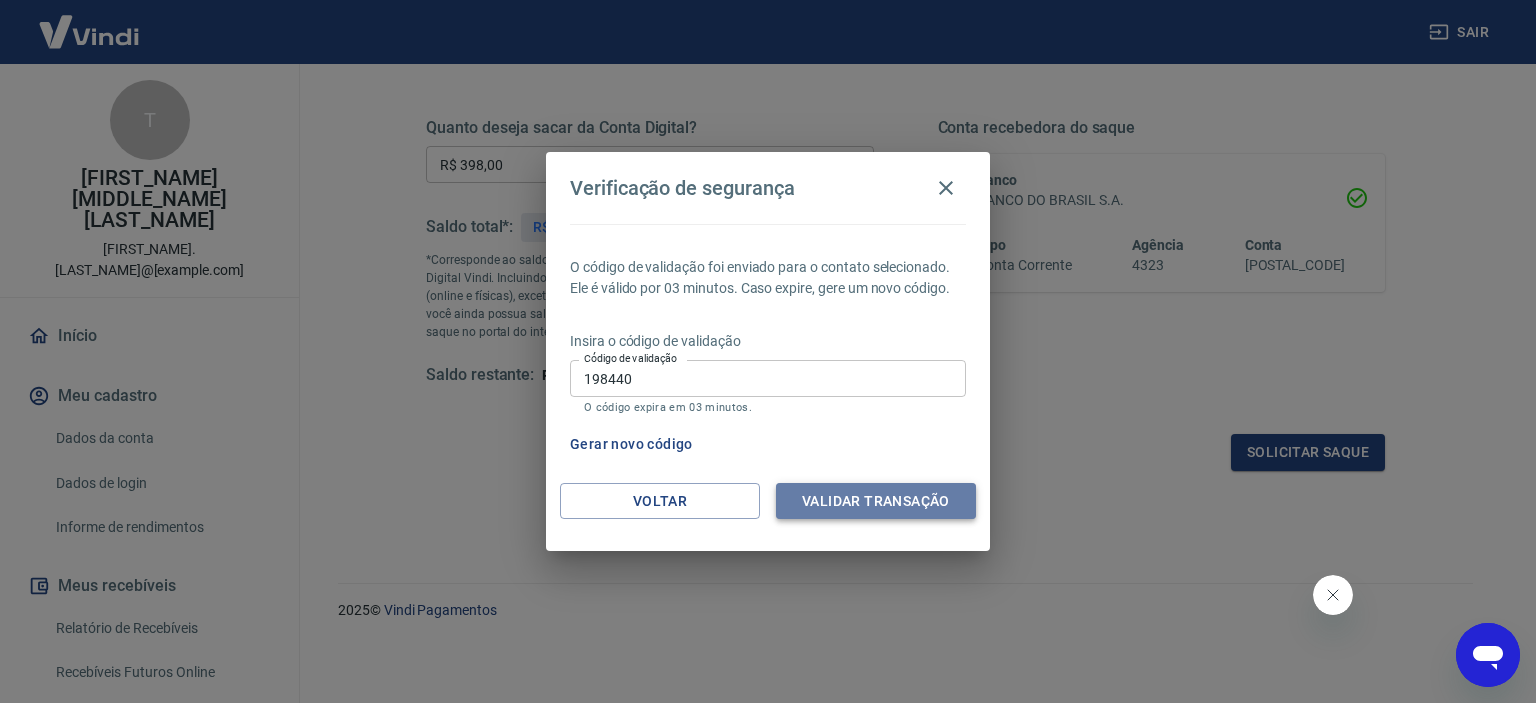 click on "Validar transação" at bounding box center [876, 501] 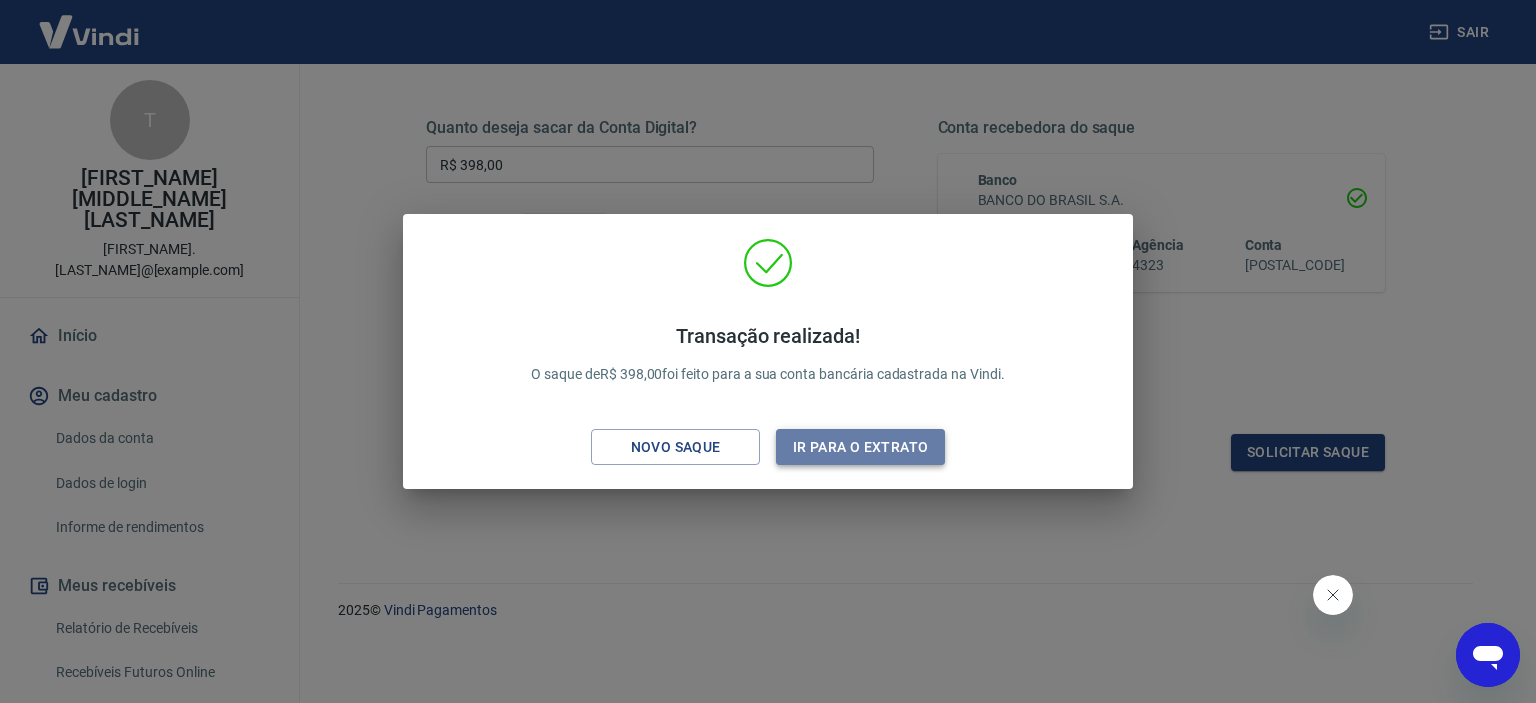 click on "Ir para o extrato" at bounding box center [860, 447] 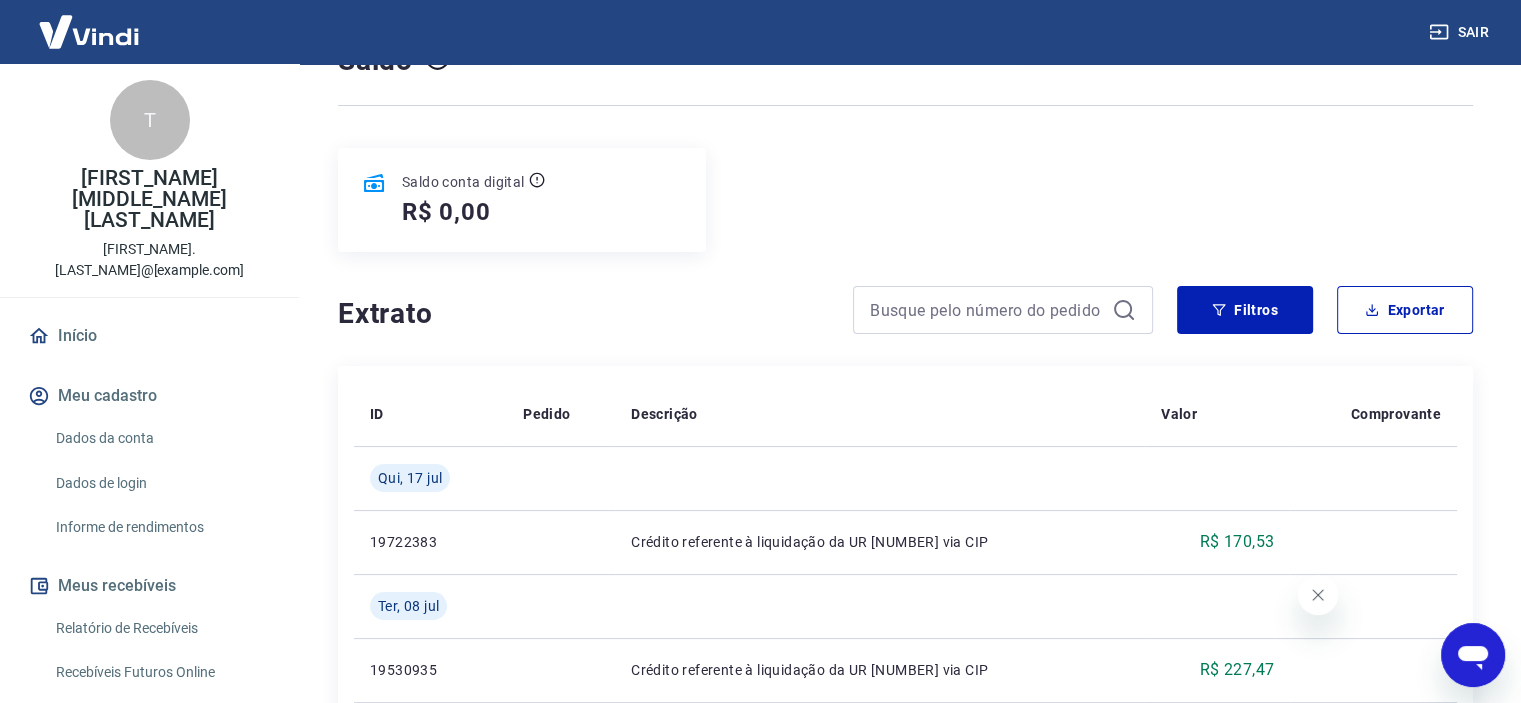 scroll, scrollTop: 0, scrollLeft: 0, axis: both 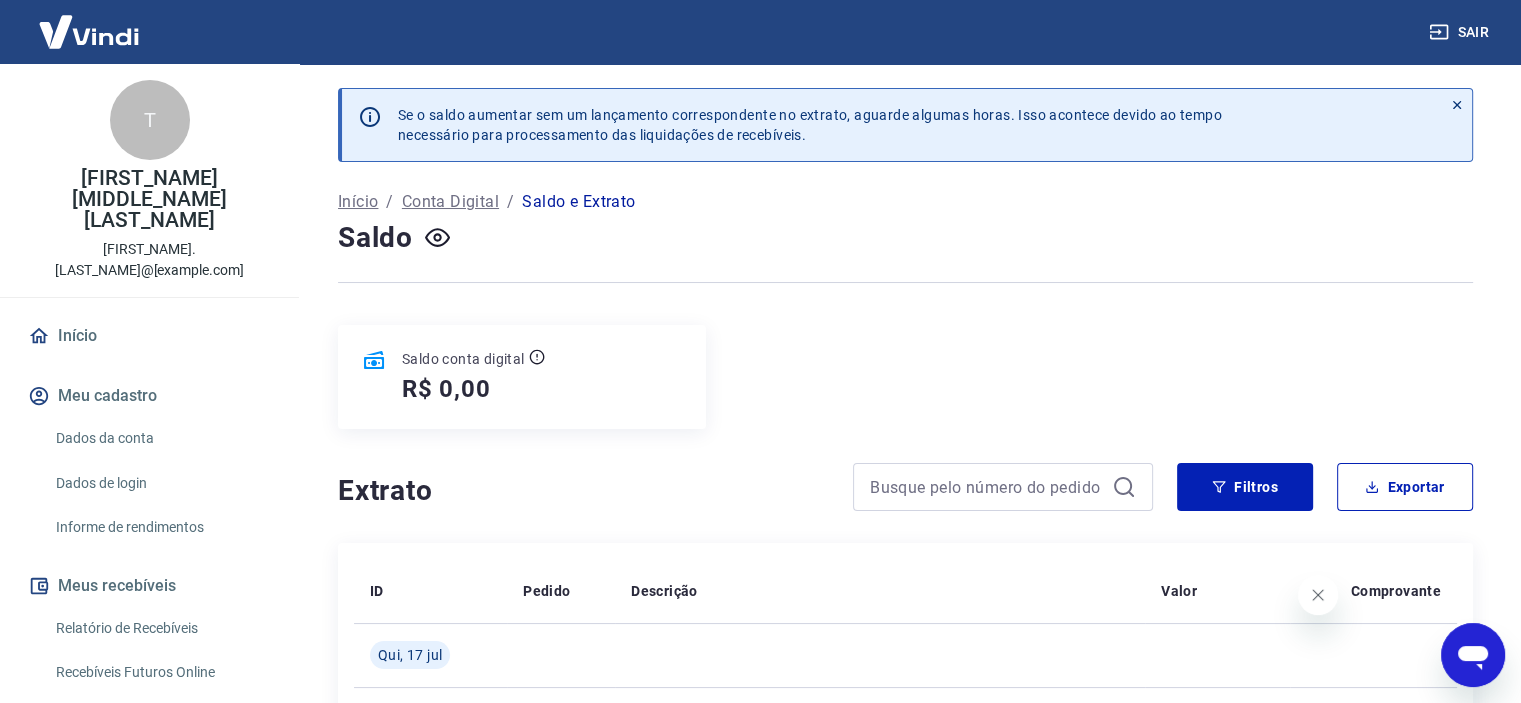 click on "Conta Digital" at bounding box center (450, 202) 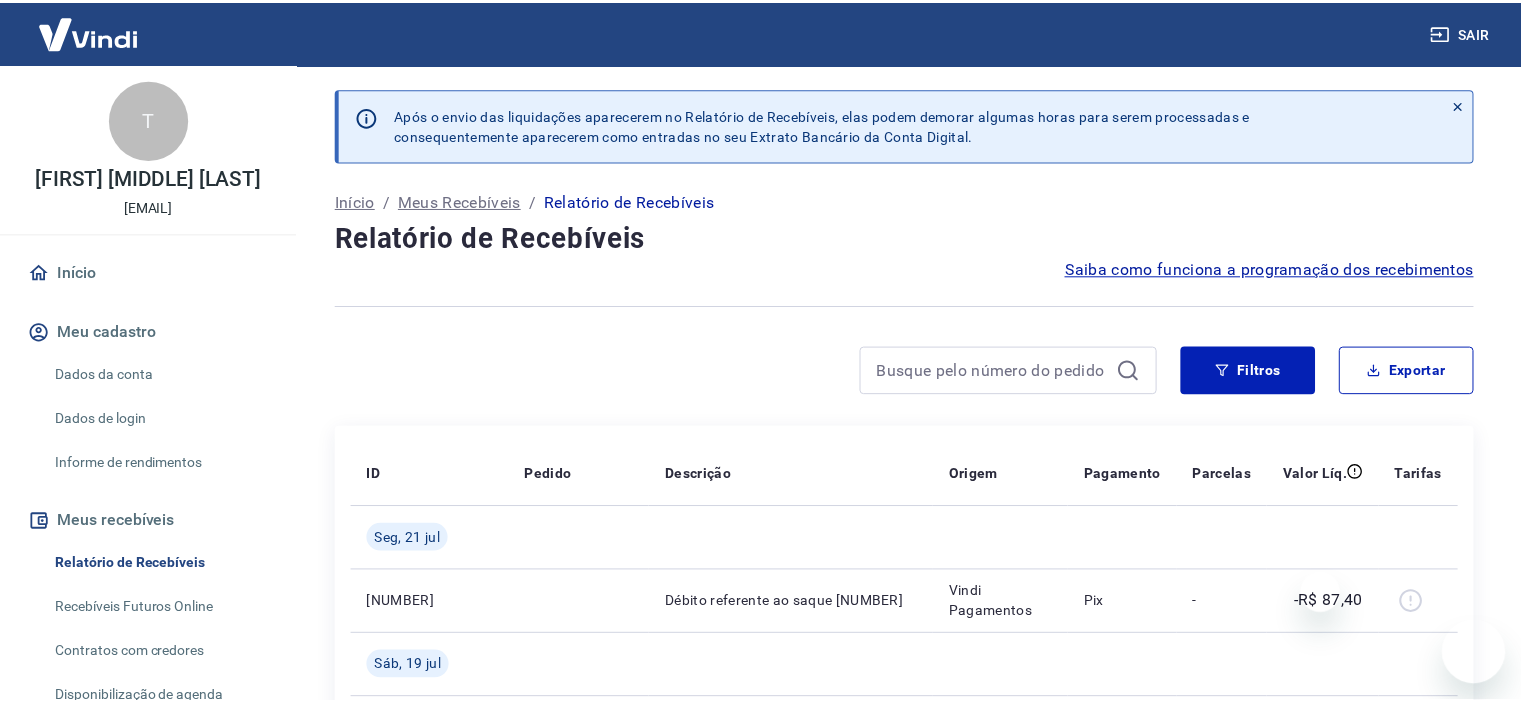 scroll, scrollTop: 0, scrollLeft: 0, axis: both 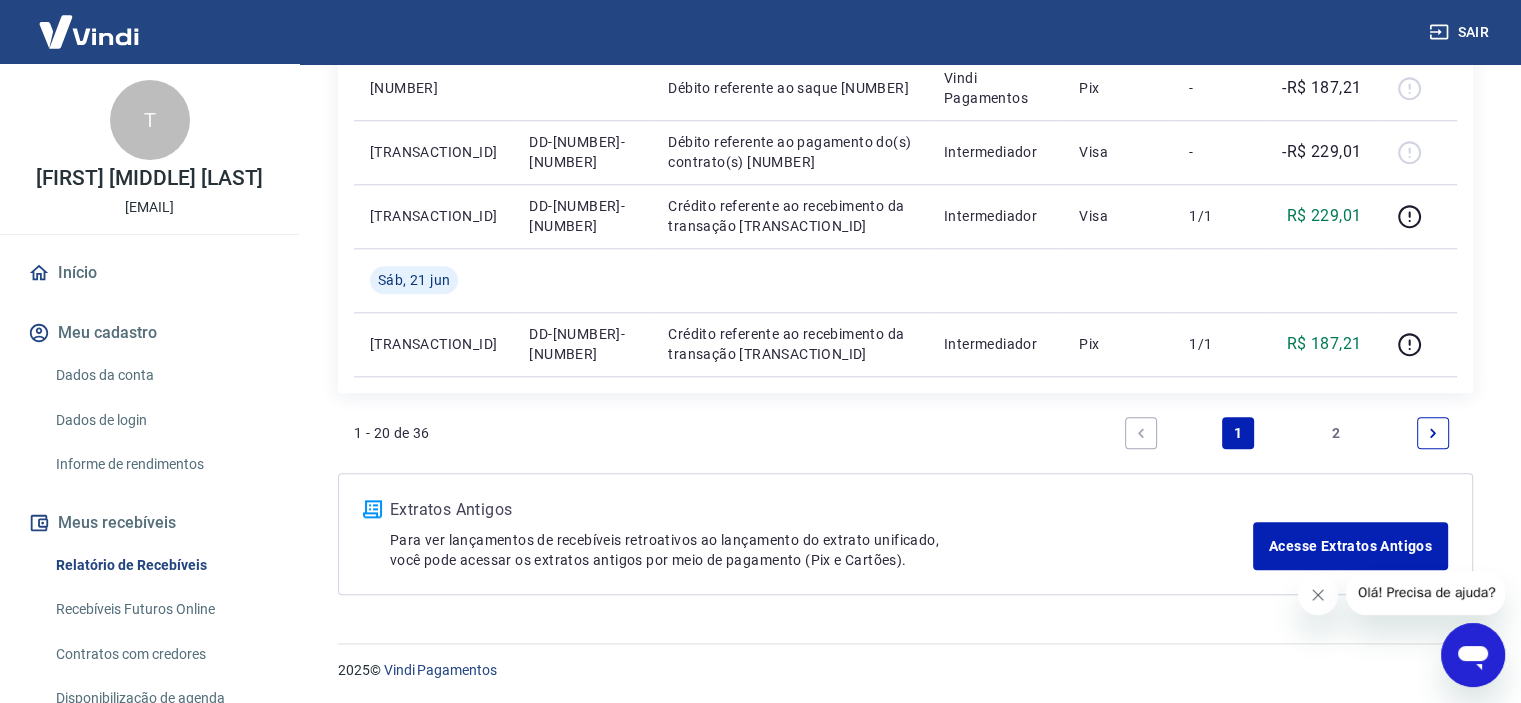 click on "2" at bounding box center (1336, 433) 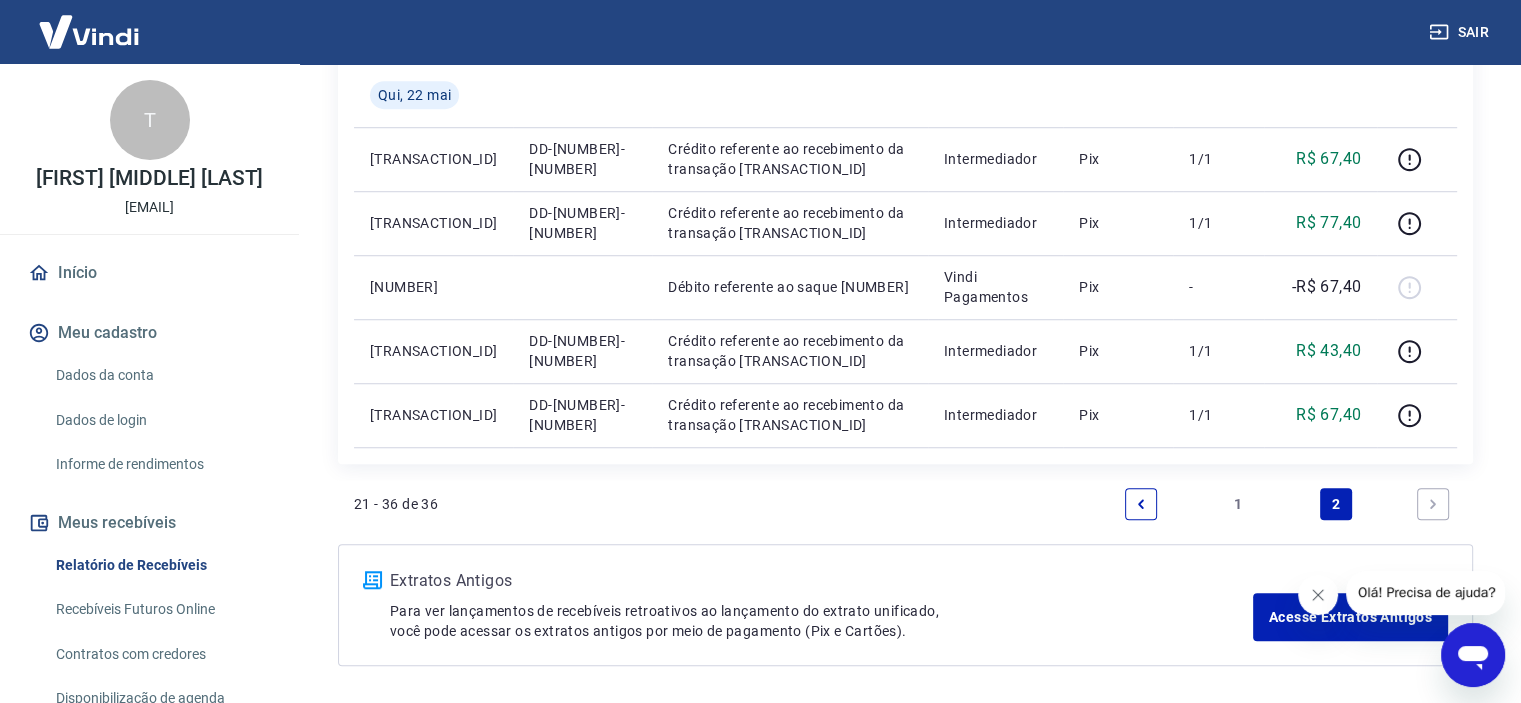scroll, scrollTop: 1539, scrollLeft: 0, axis: vertical 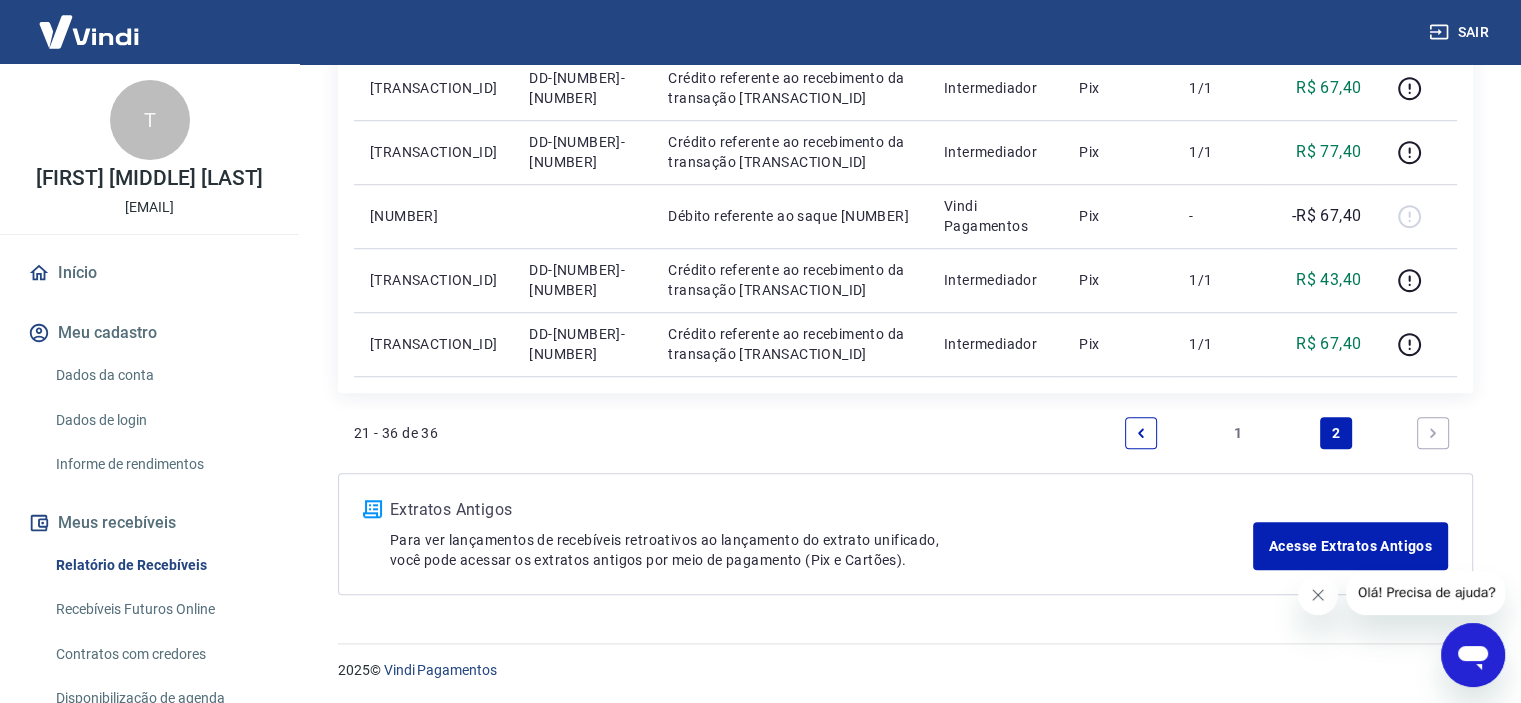 click on "1" at bounding box center [1238, 433] 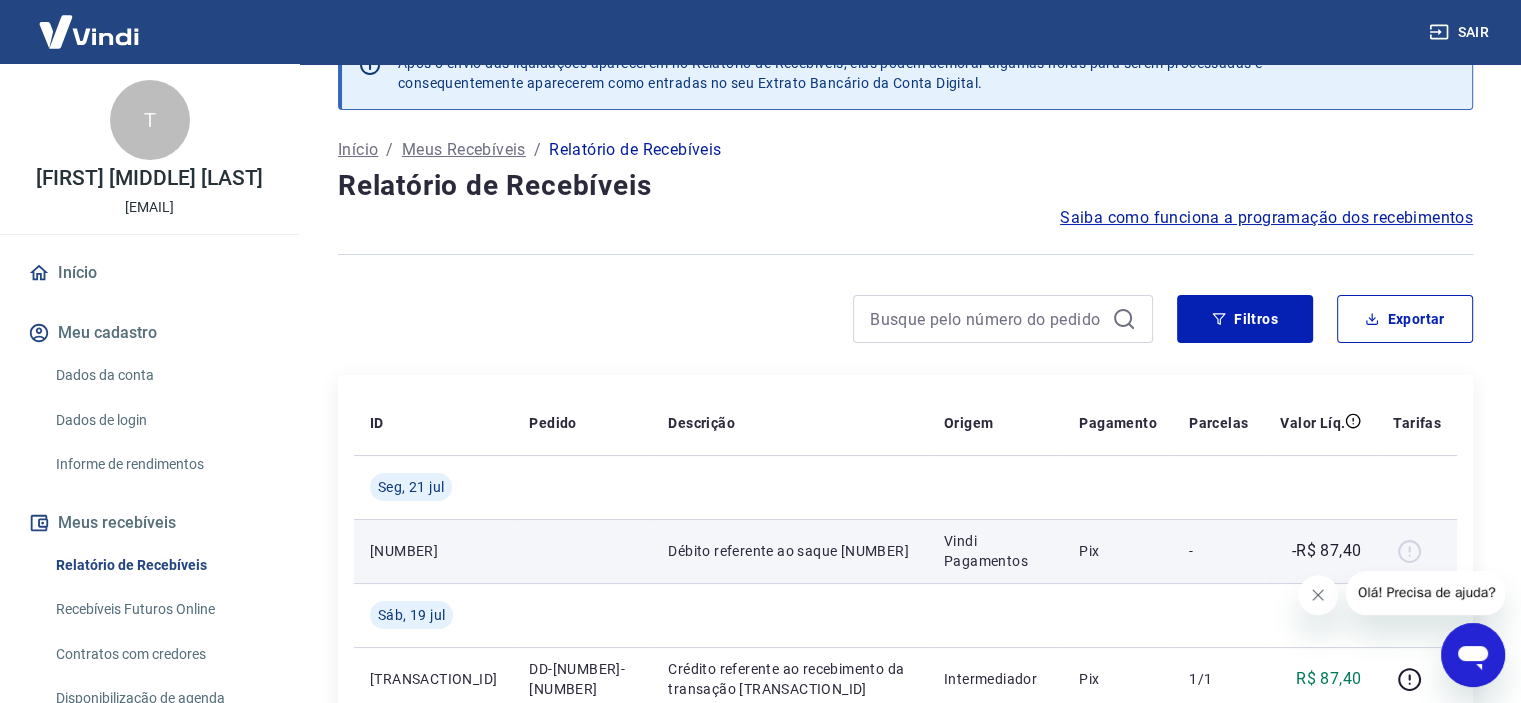 scroll, scrollTop: 100, scrollLeft: 0, axis: vertical 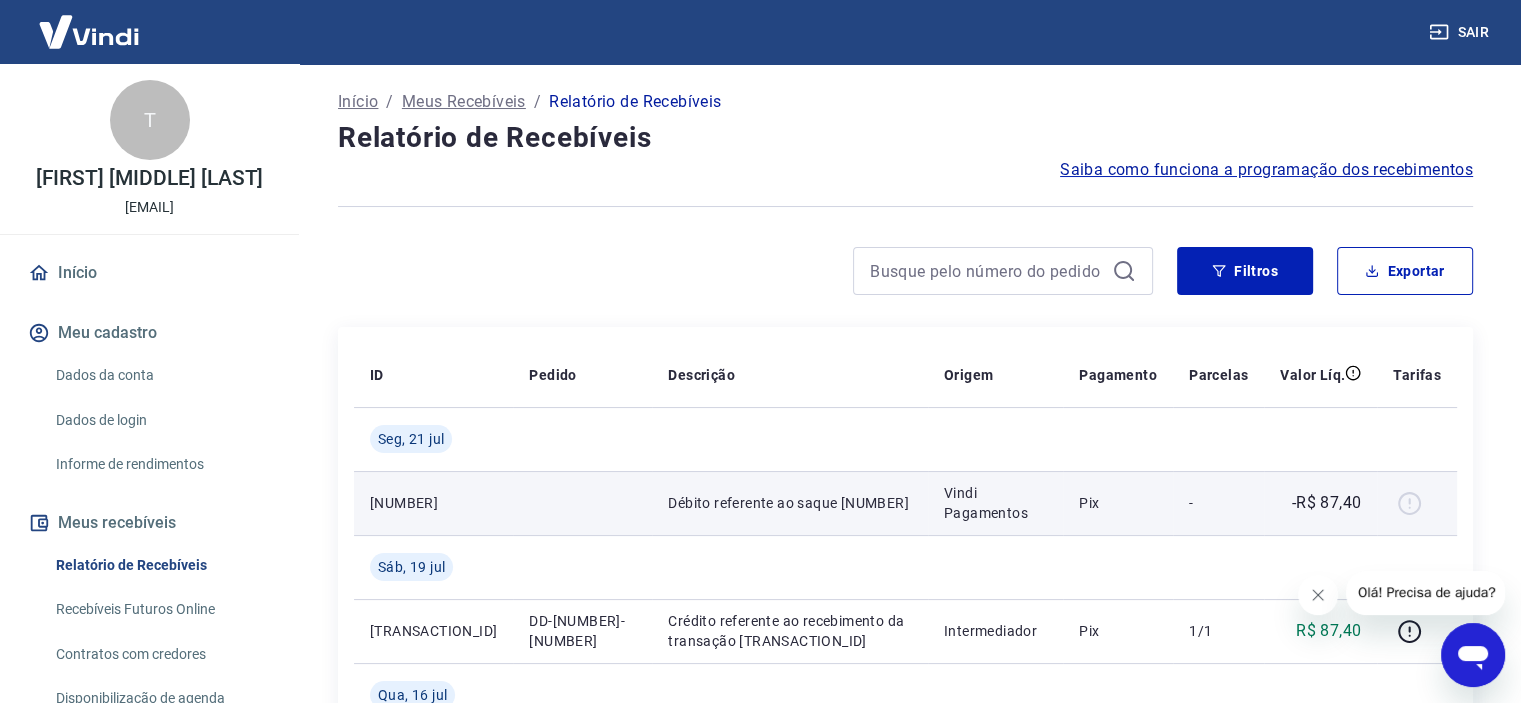 click on "Débito referente ao saque 6611570" at bounding box center [790, 503] 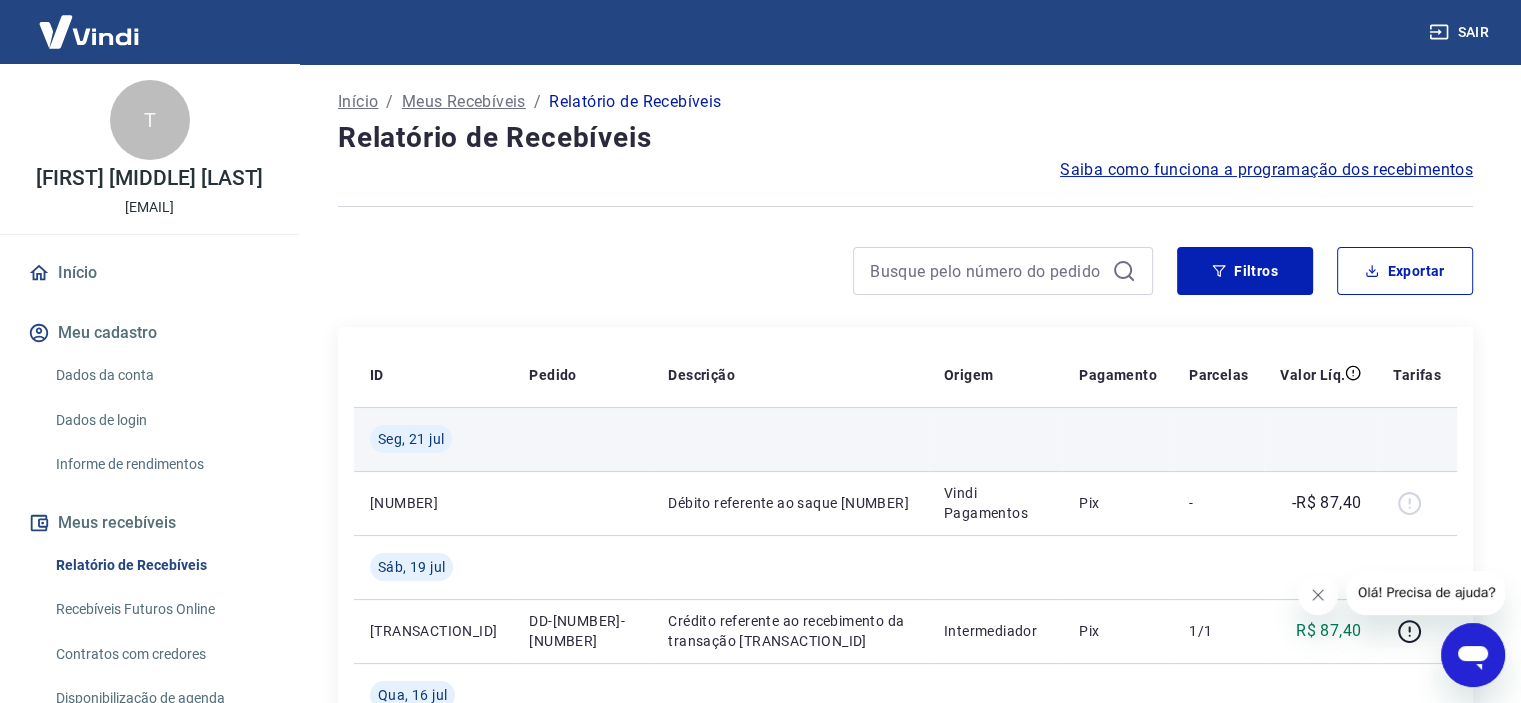 click on "Seg, 21 jul" at bounding box center (411, 439) 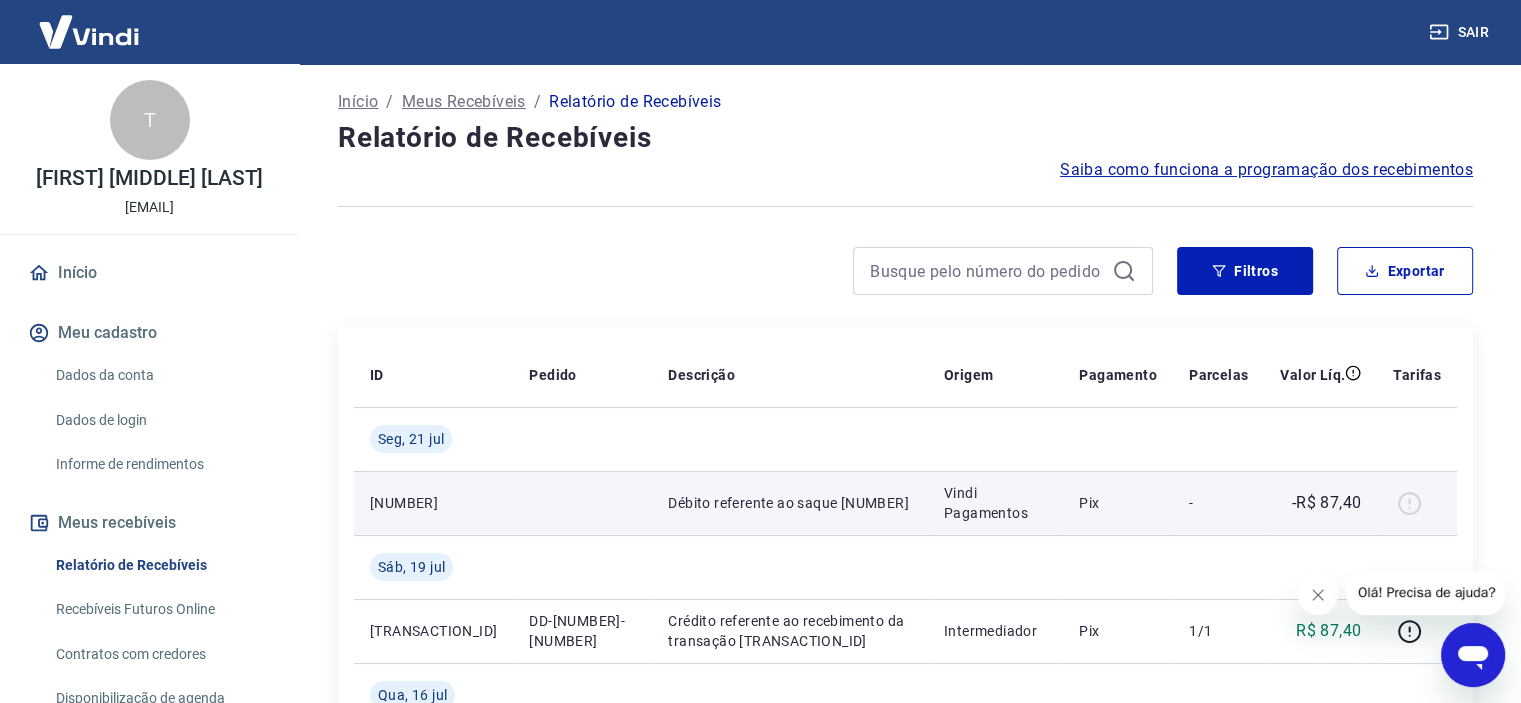 click at bounding box center [1417, 503] 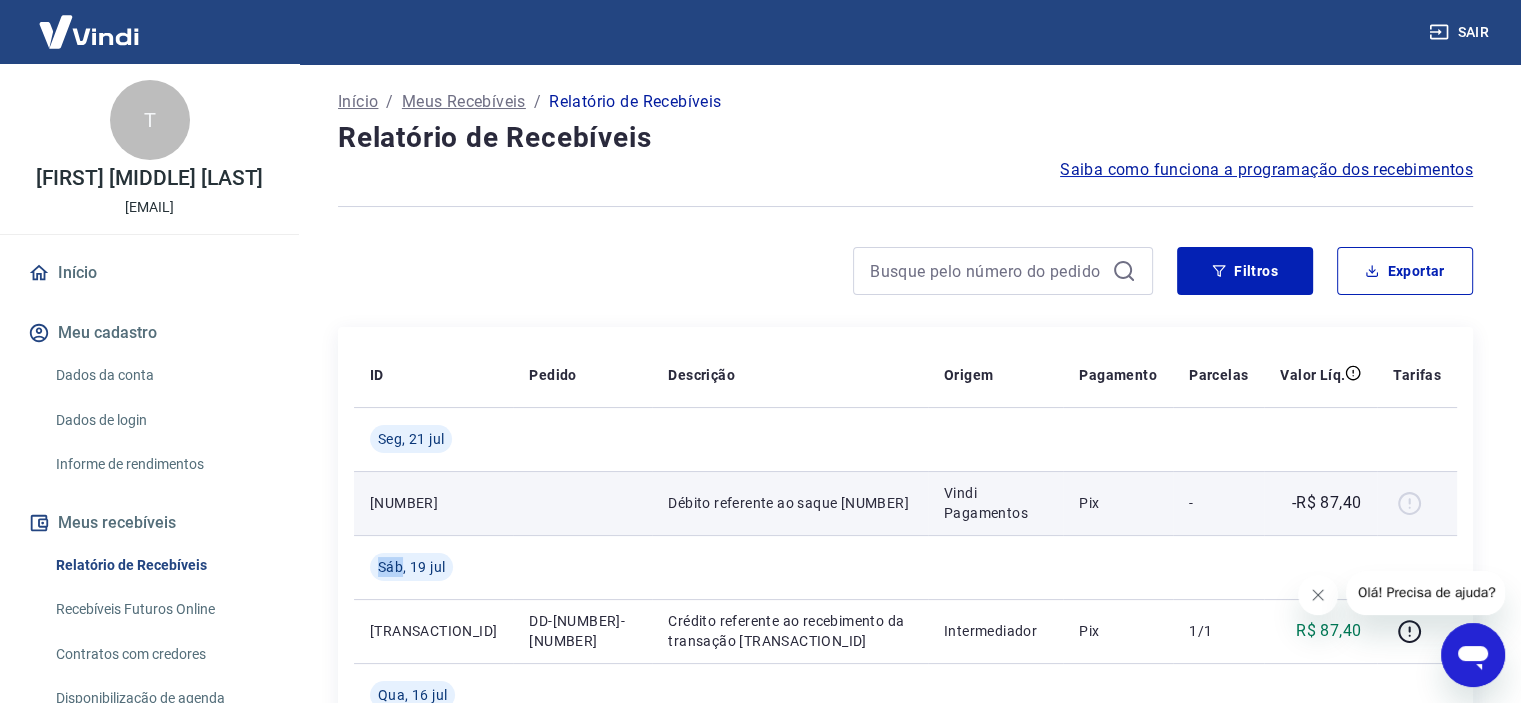 click at bounding box center [1417, 503] 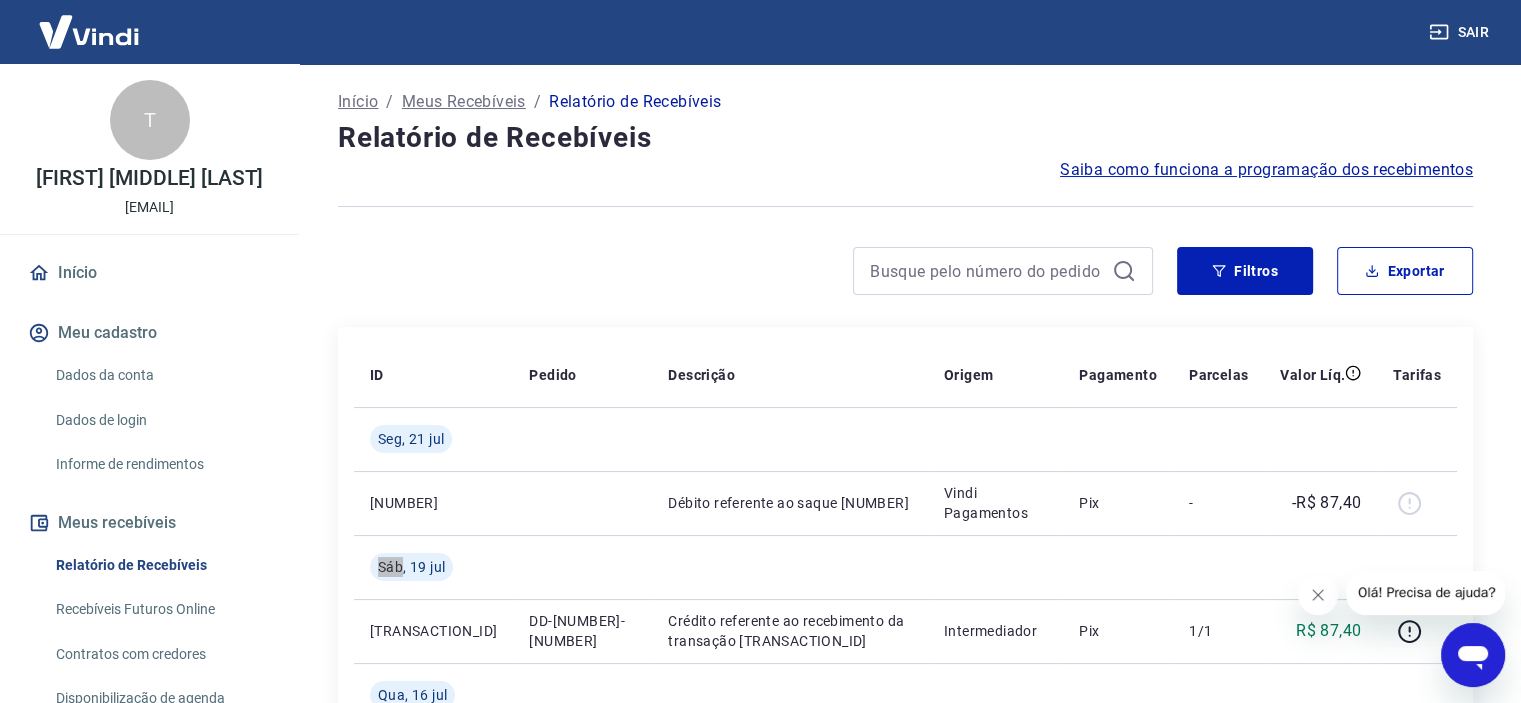 click 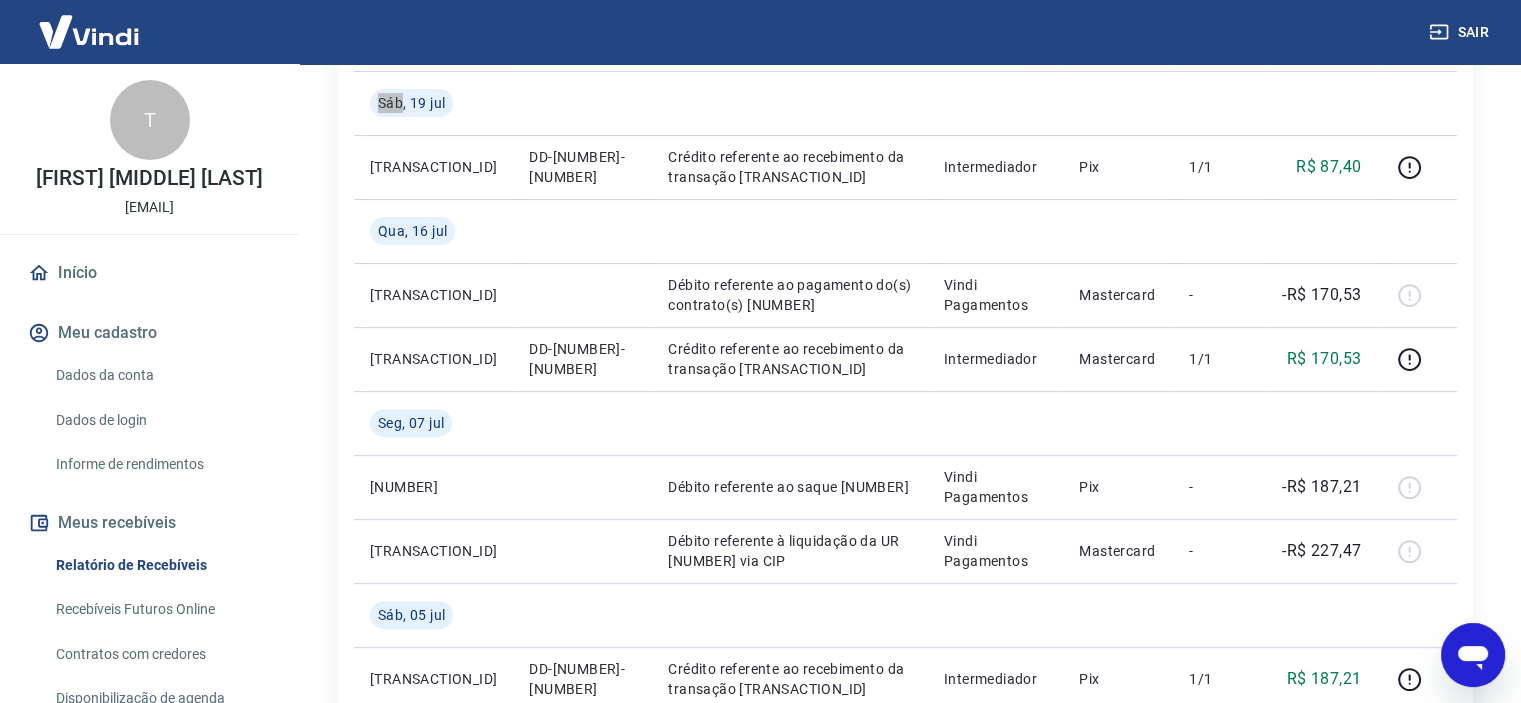 scroll, scrollTop: 600, scrollLeft: 0, axis: vertical 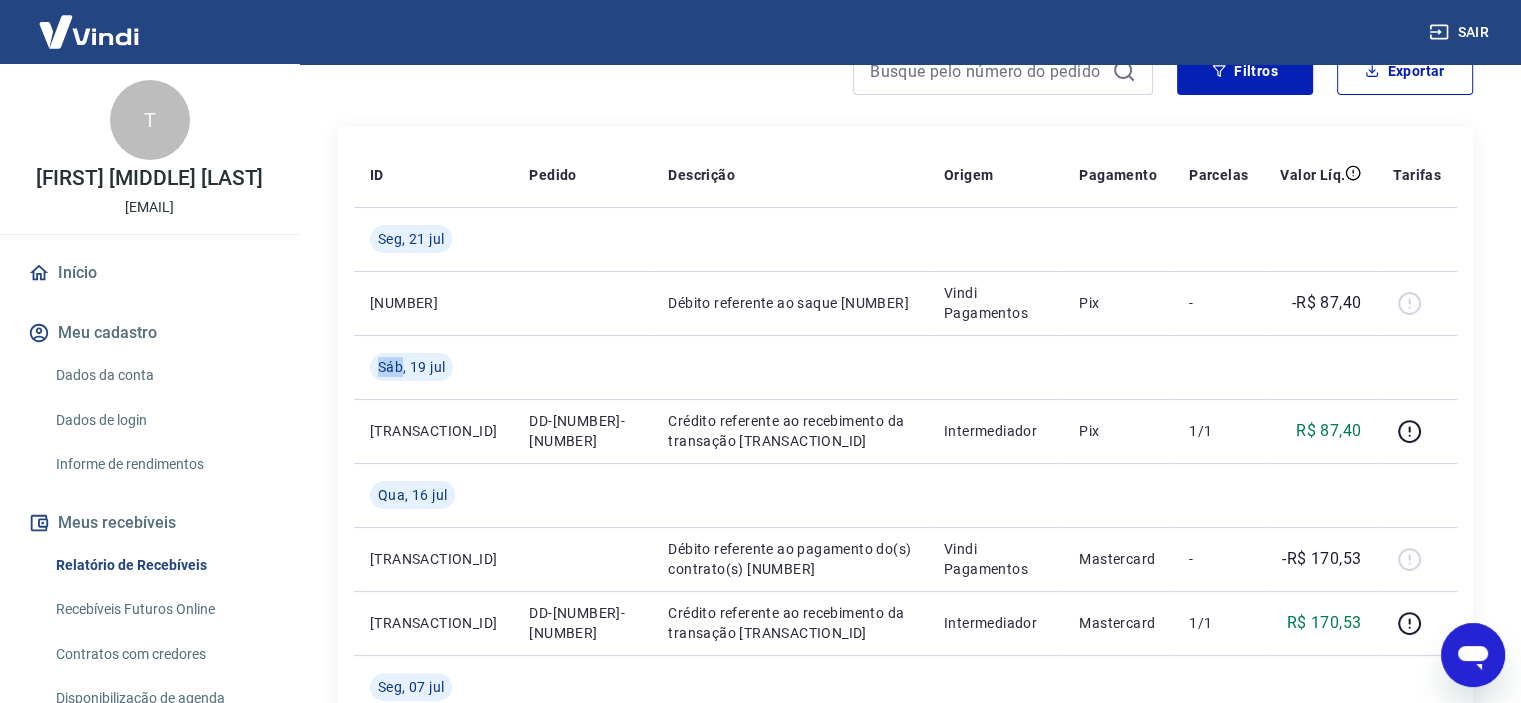 click on "Início" at bounding box center [149, 273] 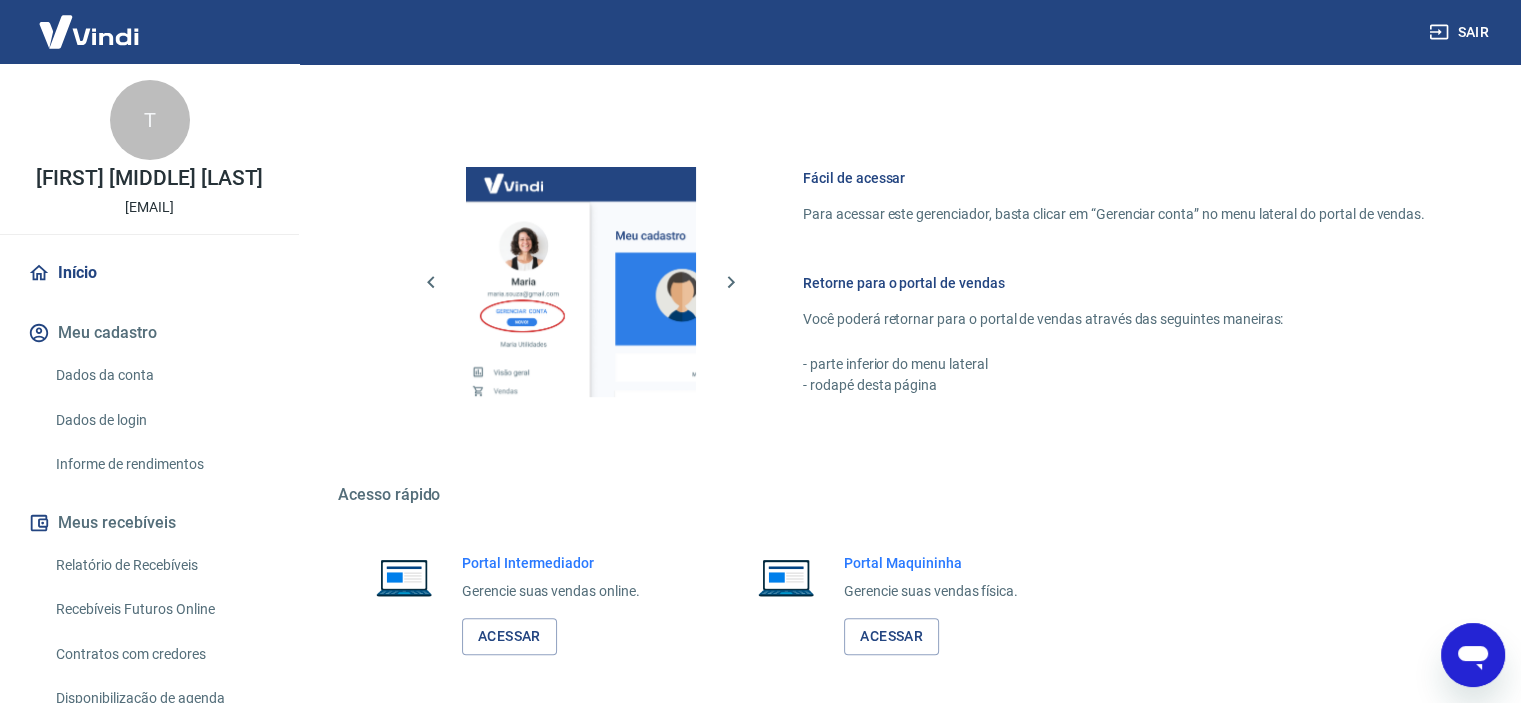 scroll, scrollTop: 875, scrollLeft: 0, axis: vertical 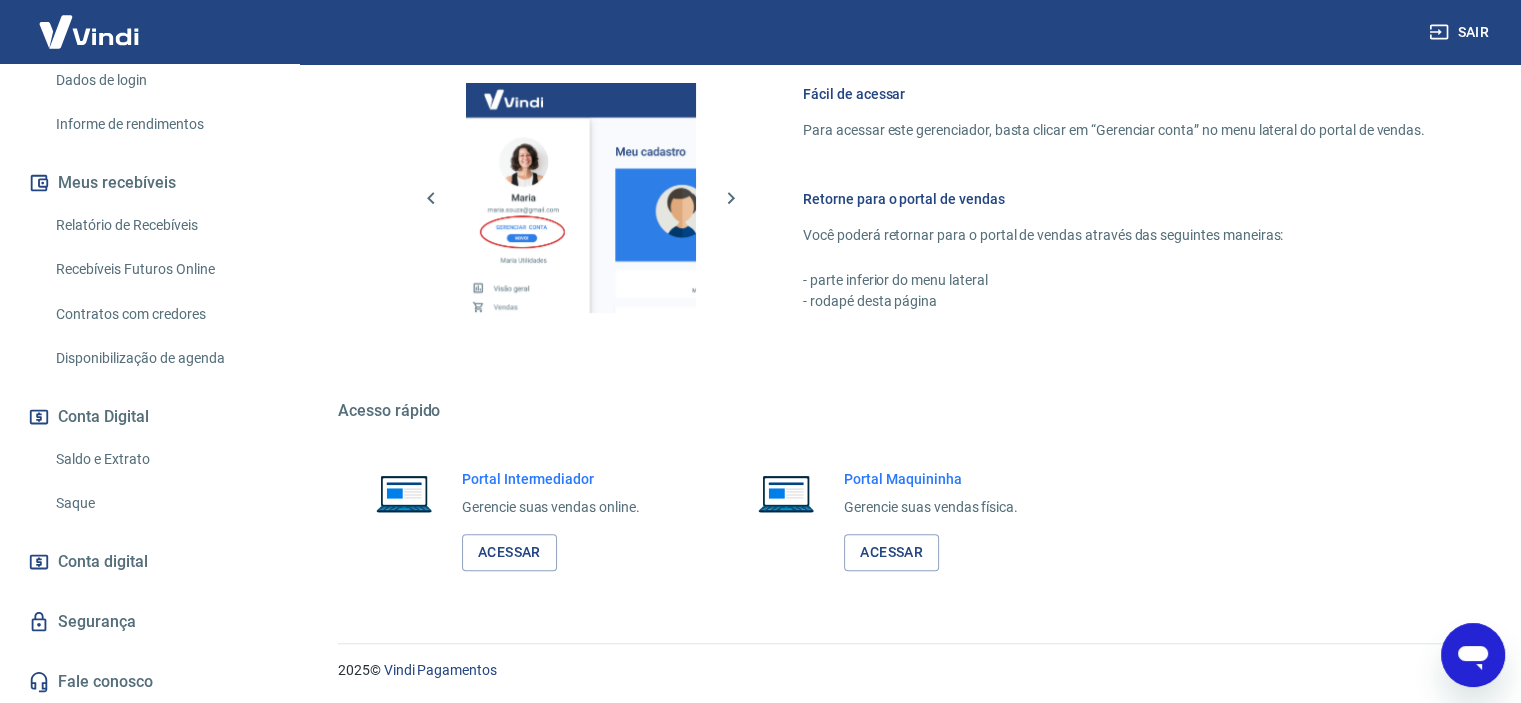 click on "Saldo e Extrato" at bounding box center (161, 459) 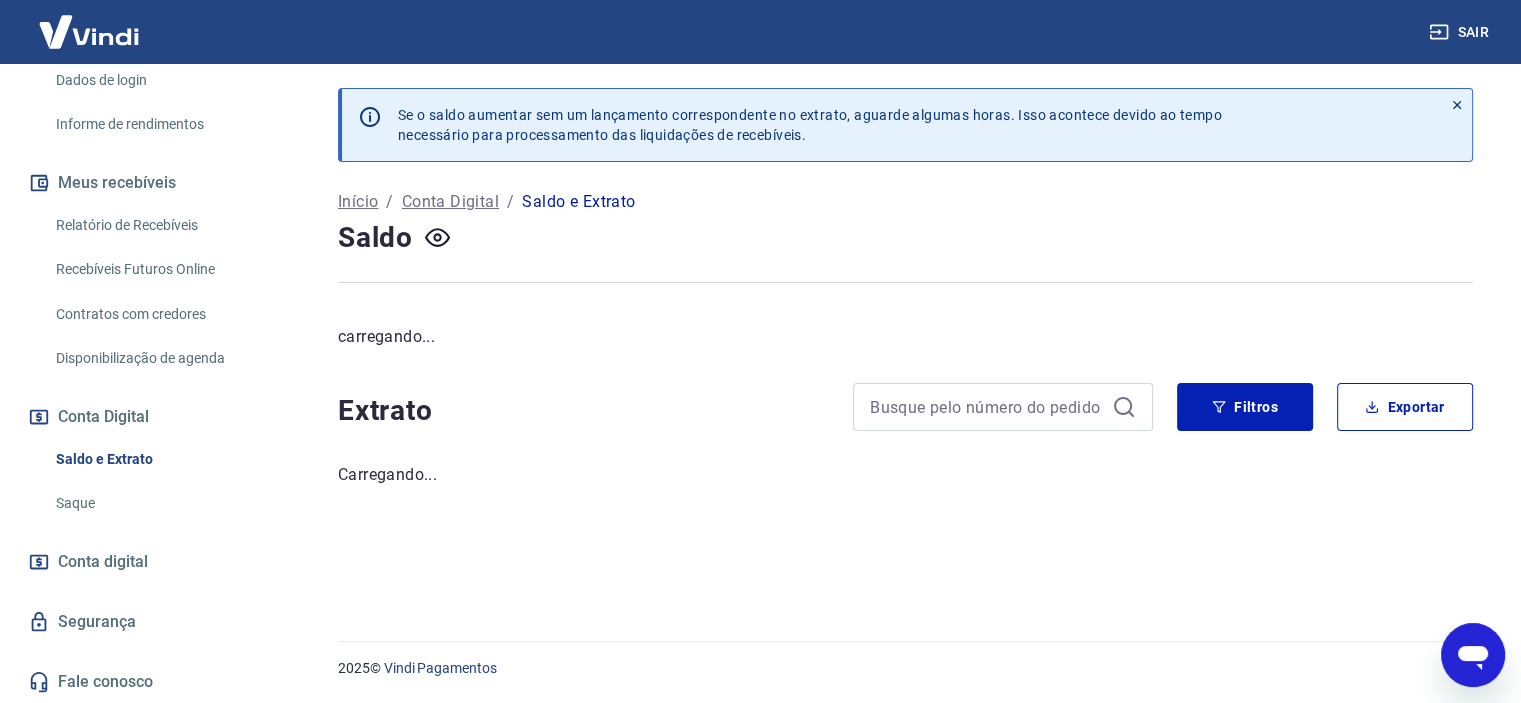 scroll, scrollTop: 0, scrollLeft: 0, axis: both 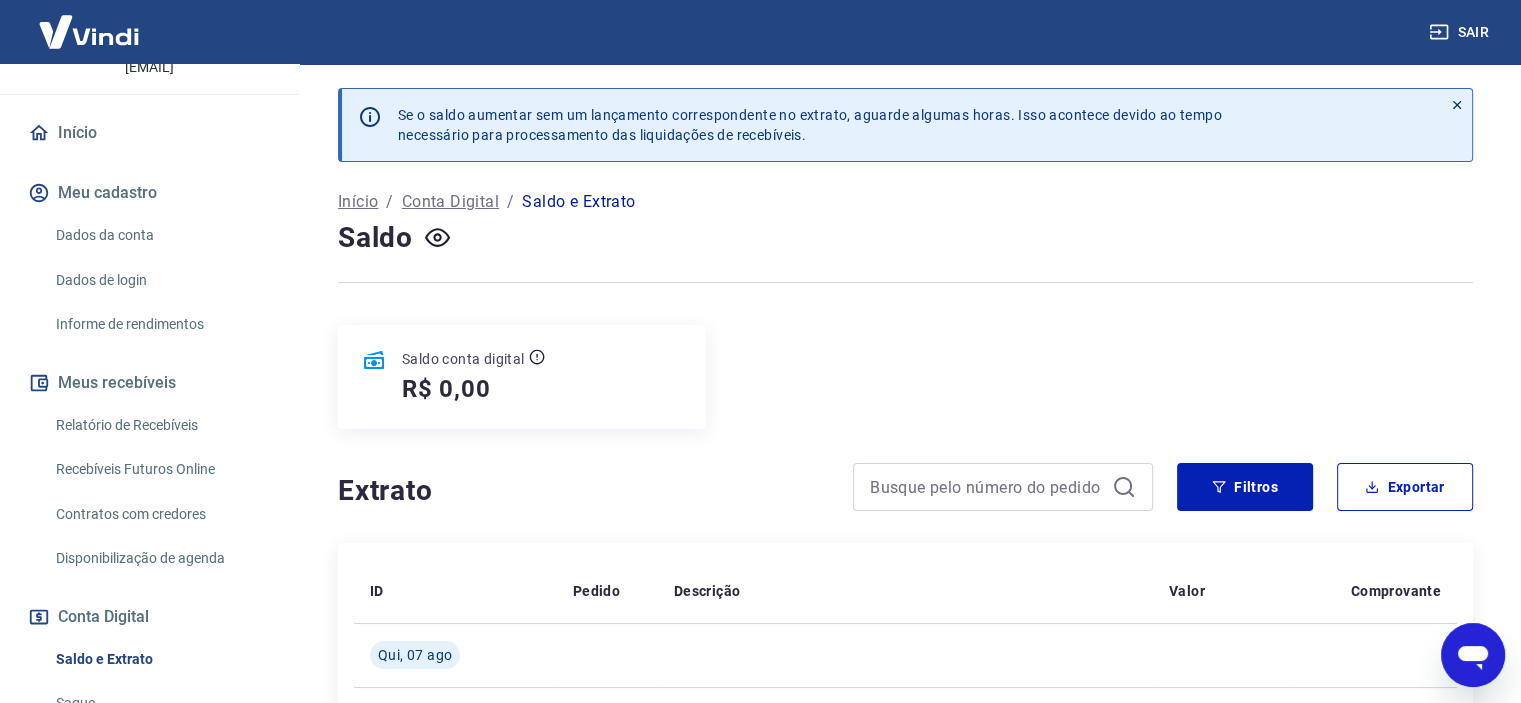click on "Recebíveis Futuros Online" at bounding box center (161, 469) 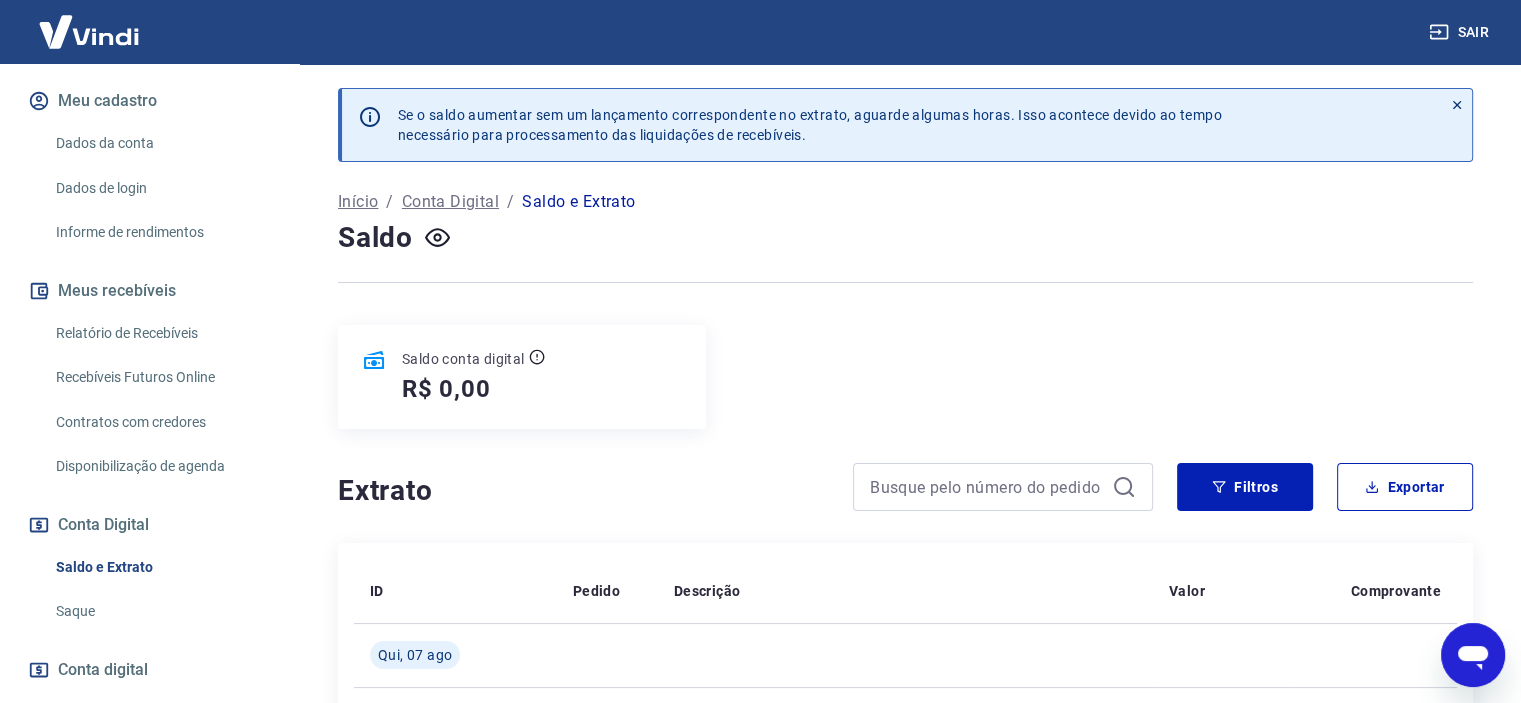 scroll, scrollTop: 340, scrollLeft: 0, axis: vertical 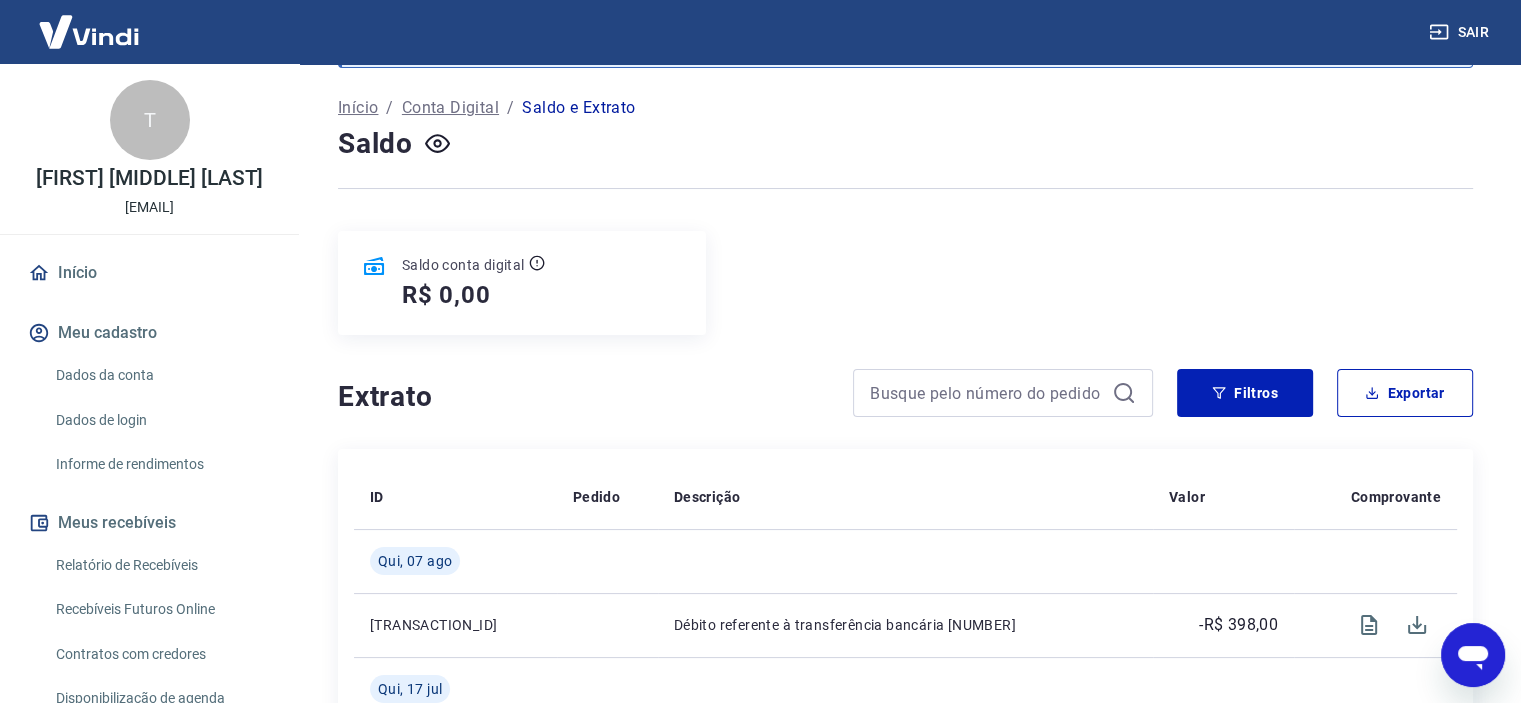 click on "Início" at bounding box center (149, 273) 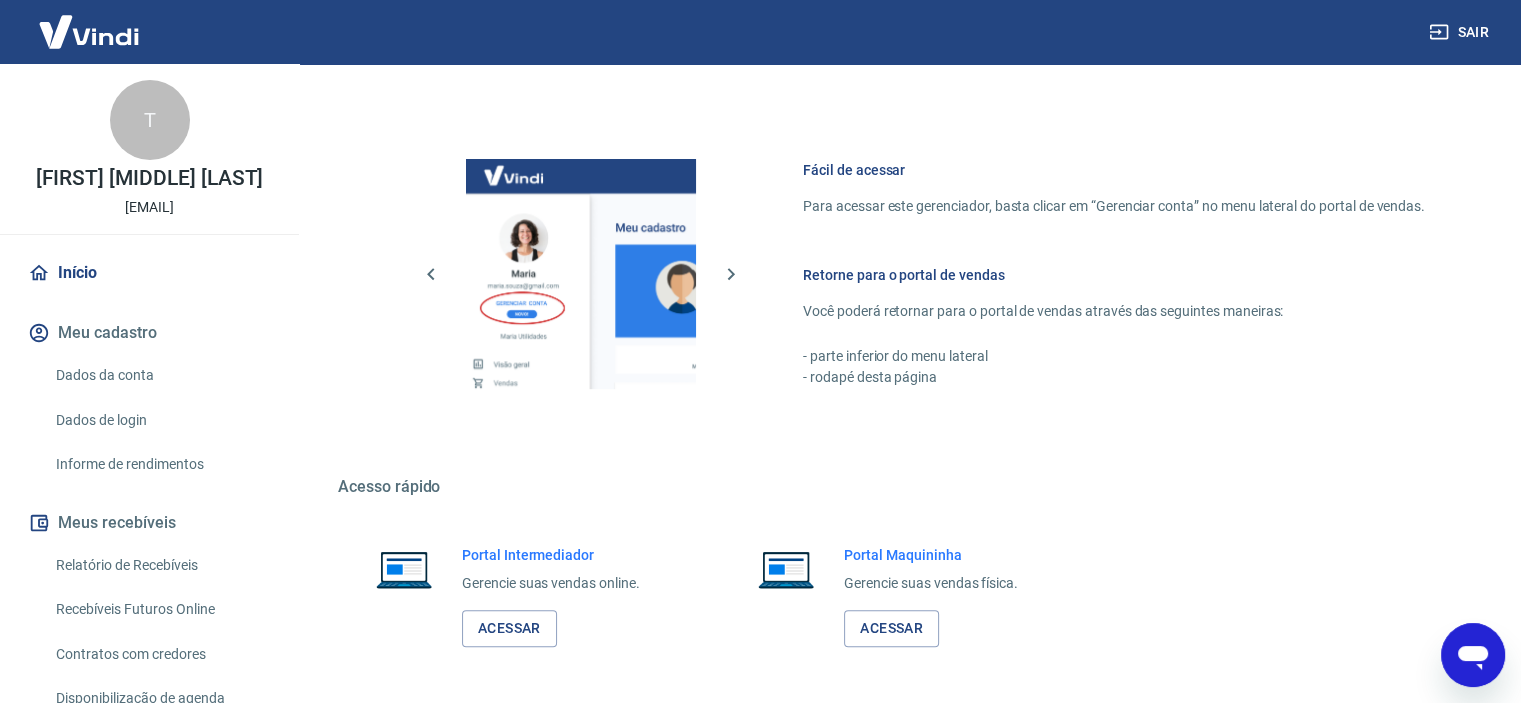 scroll, scrollTop: 875, scrollLeft: 0, axis: vertical 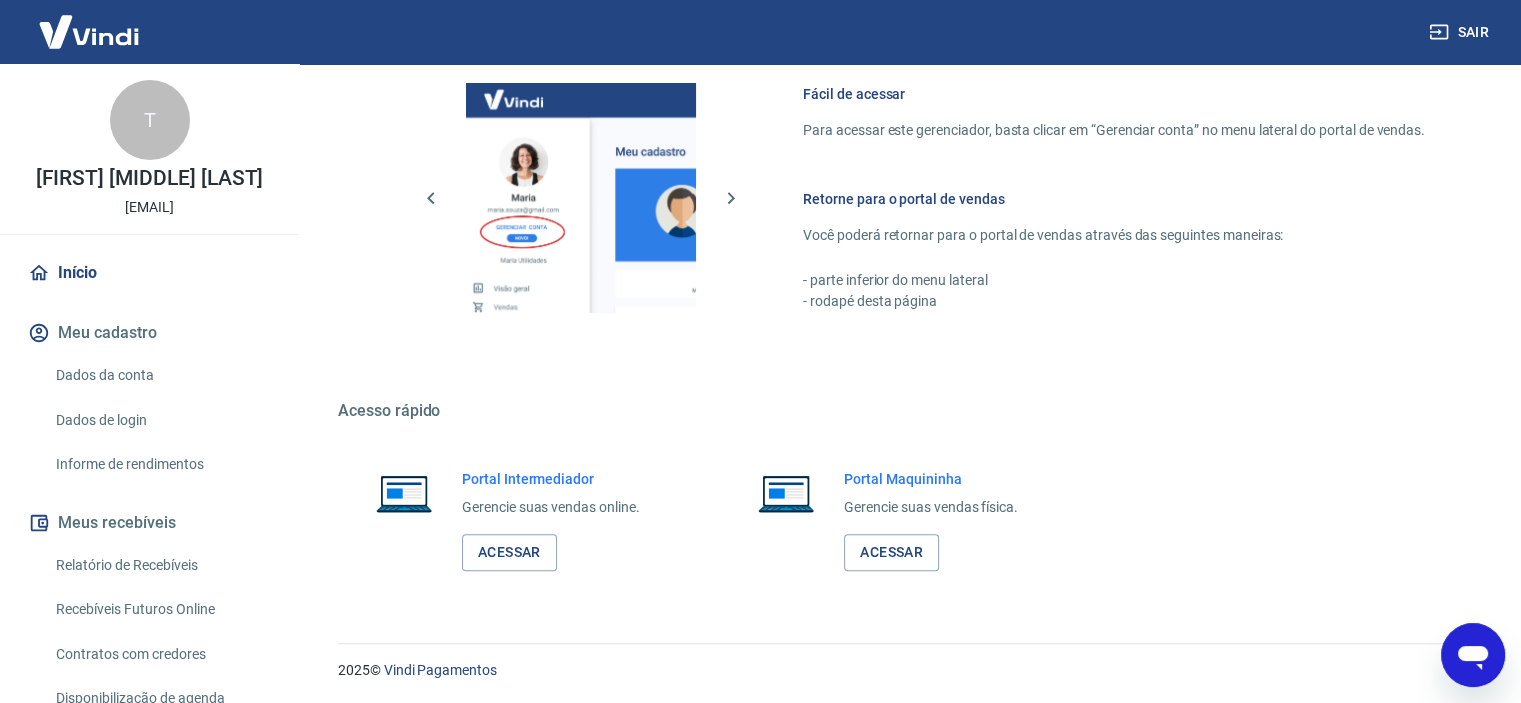 click on "Portal Intermediador Gerencie suas vendas online. Acessar" at bounding box center (523, 520) 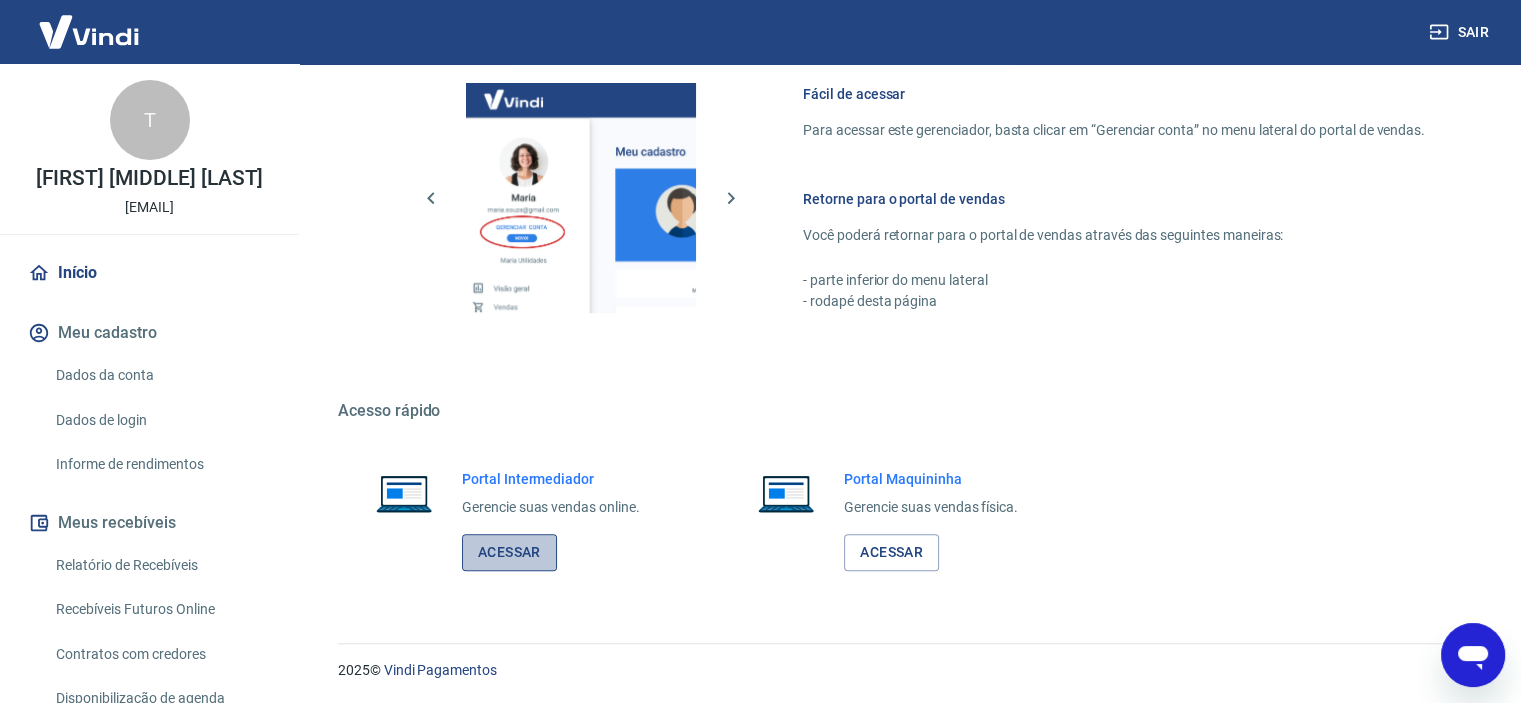click on "Acessar" at bounding box center (509, 552) 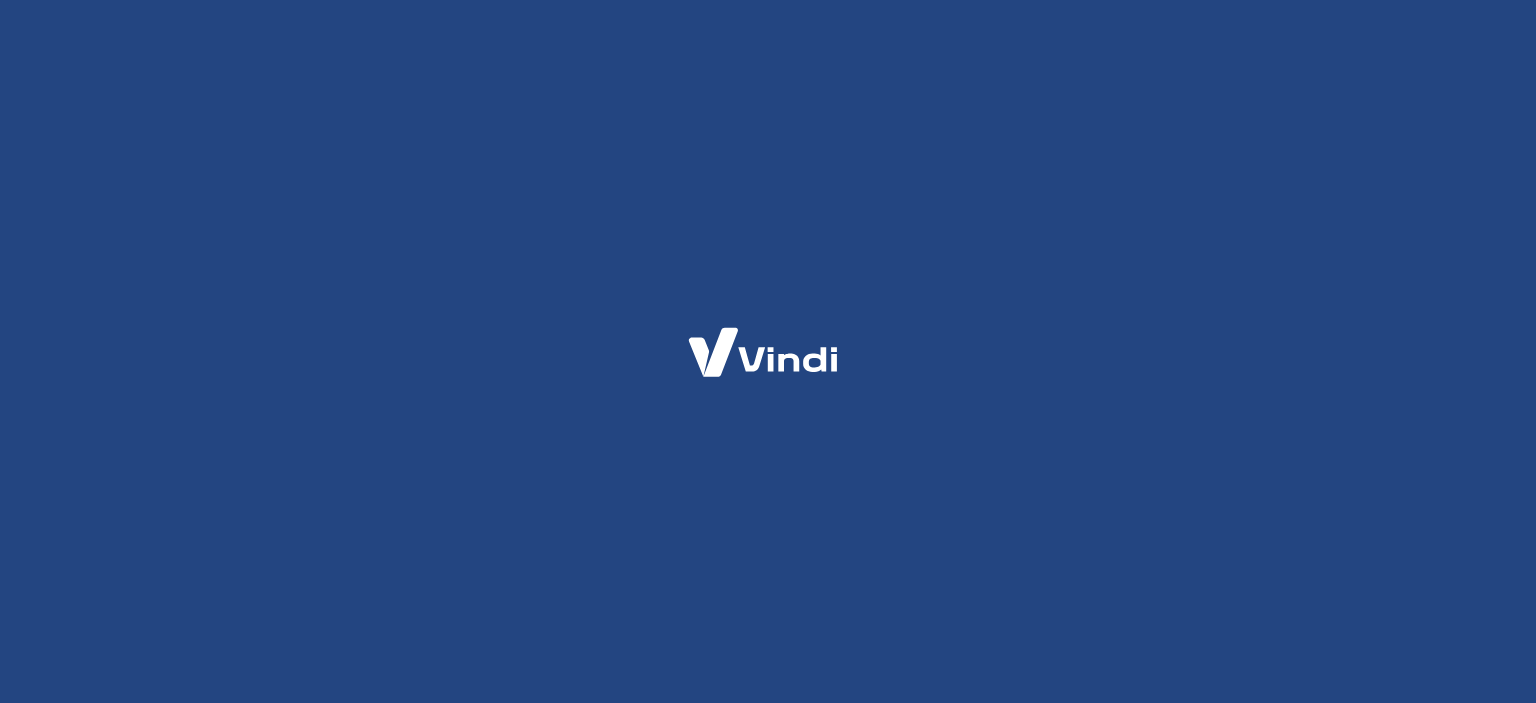 scroll, scrollTop: 0, scrollLeft: 0, axis: both 